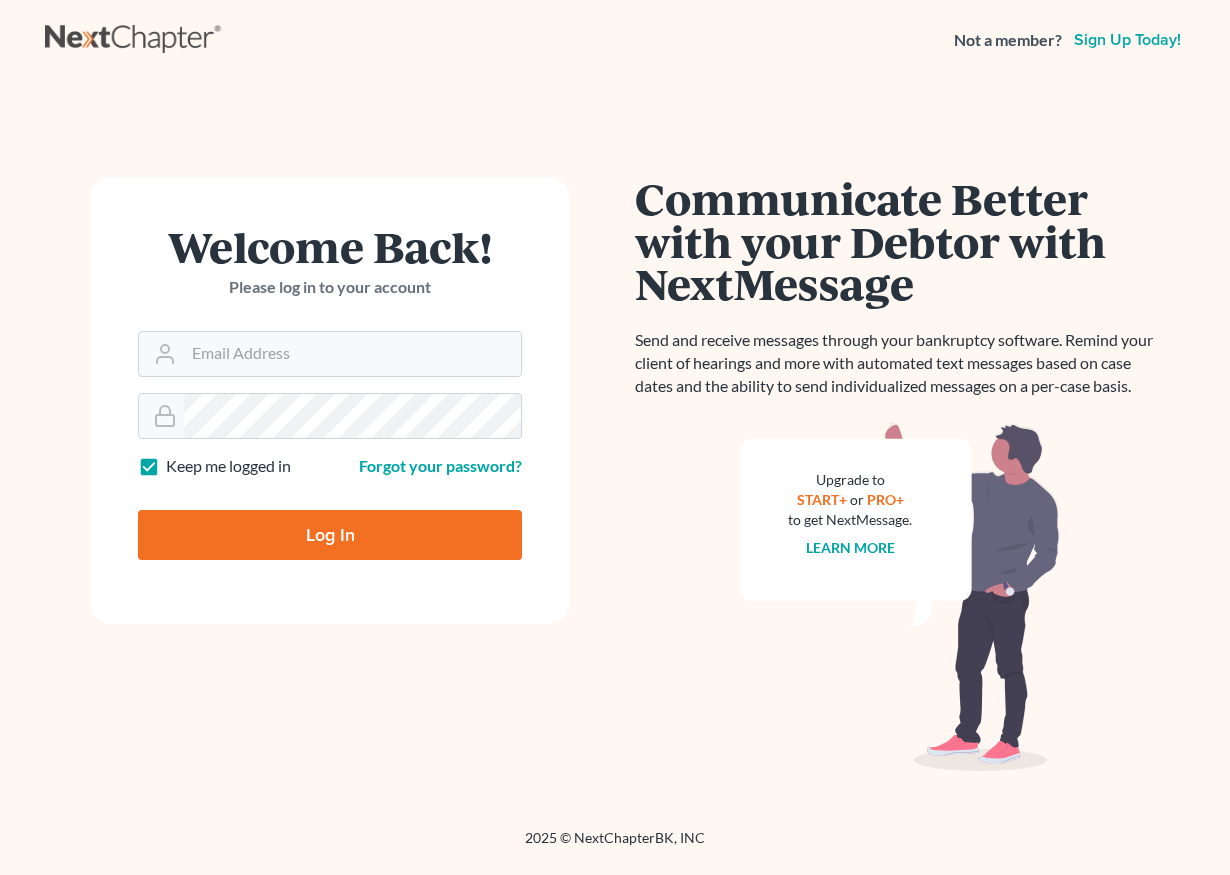 scroll, scrollTop: 0, scrollLeft: 0, axis: both 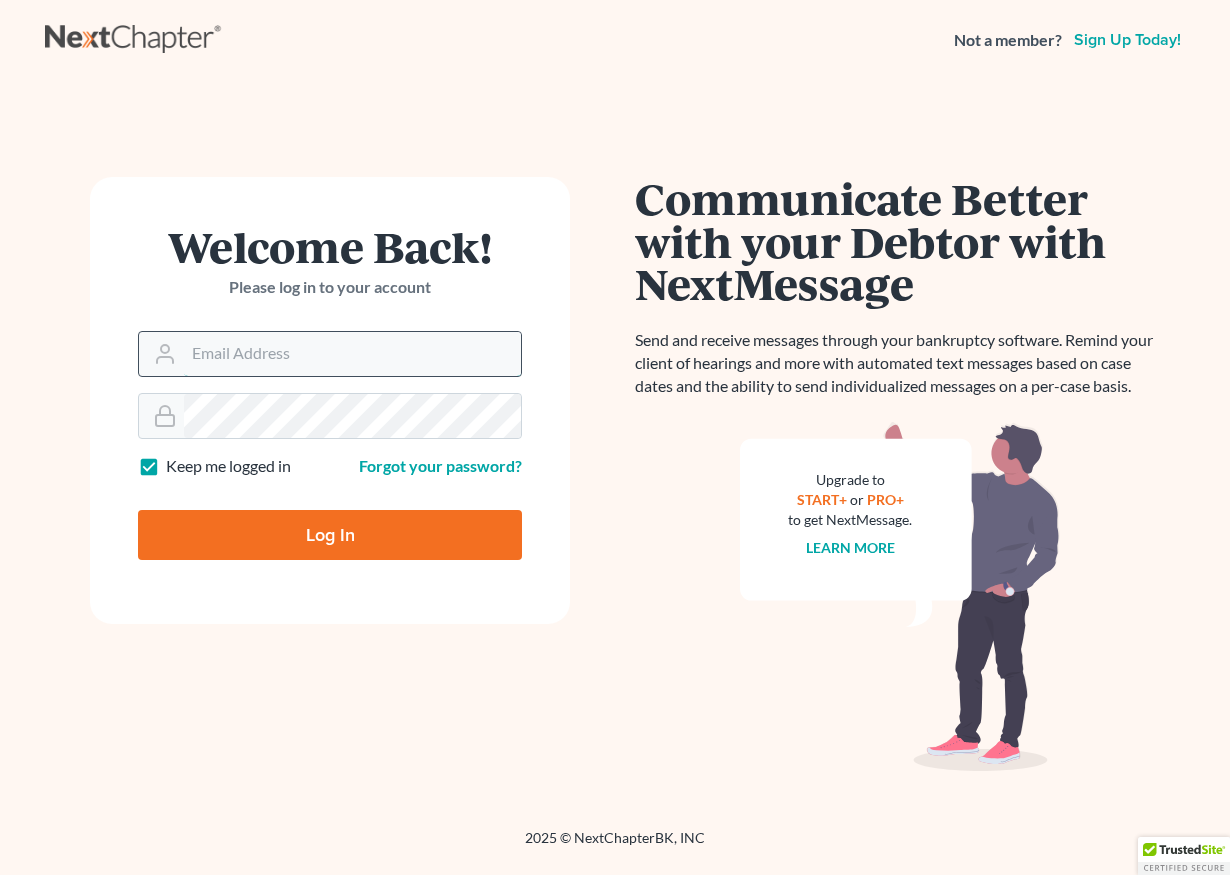 click on "Email Address" at bounding box center [352, 354] 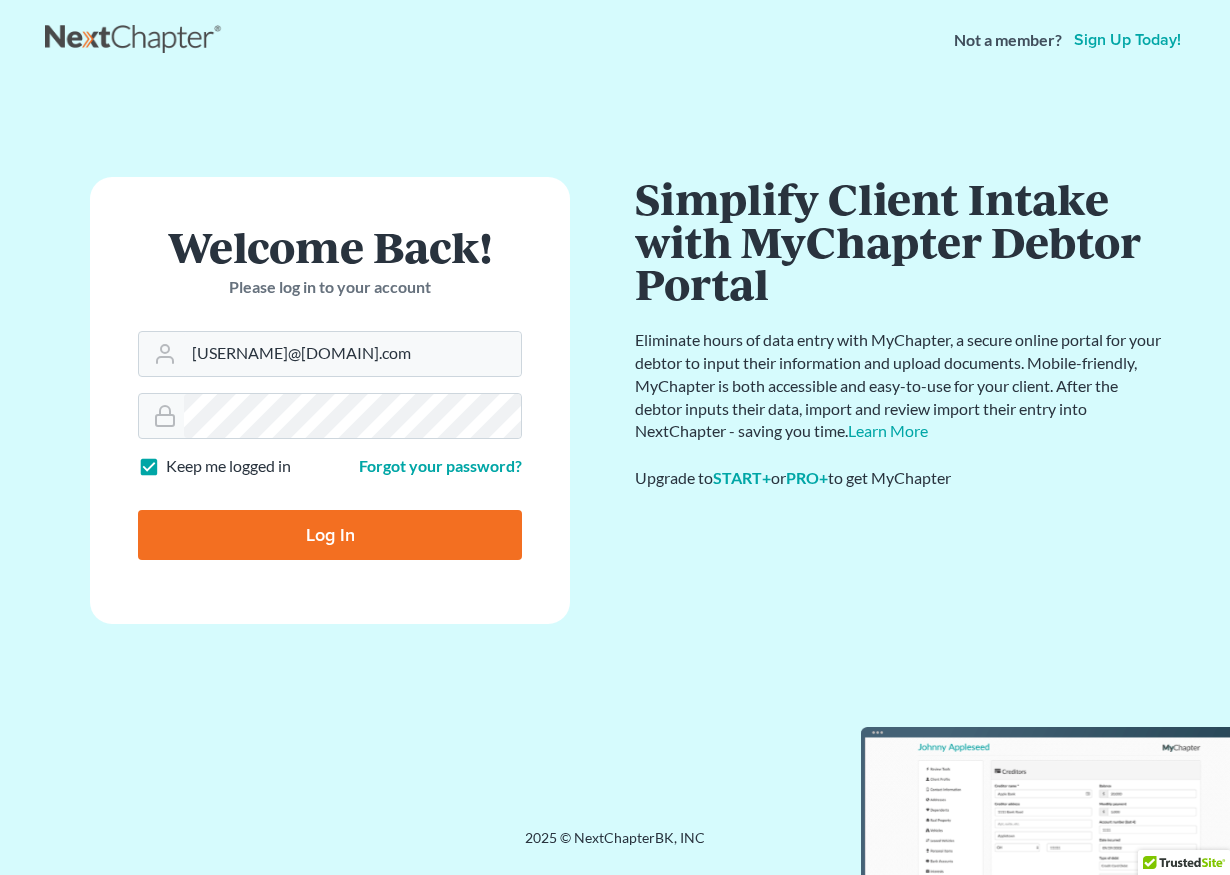 click on "Sign up today!" at bounding box center (1127, 40) 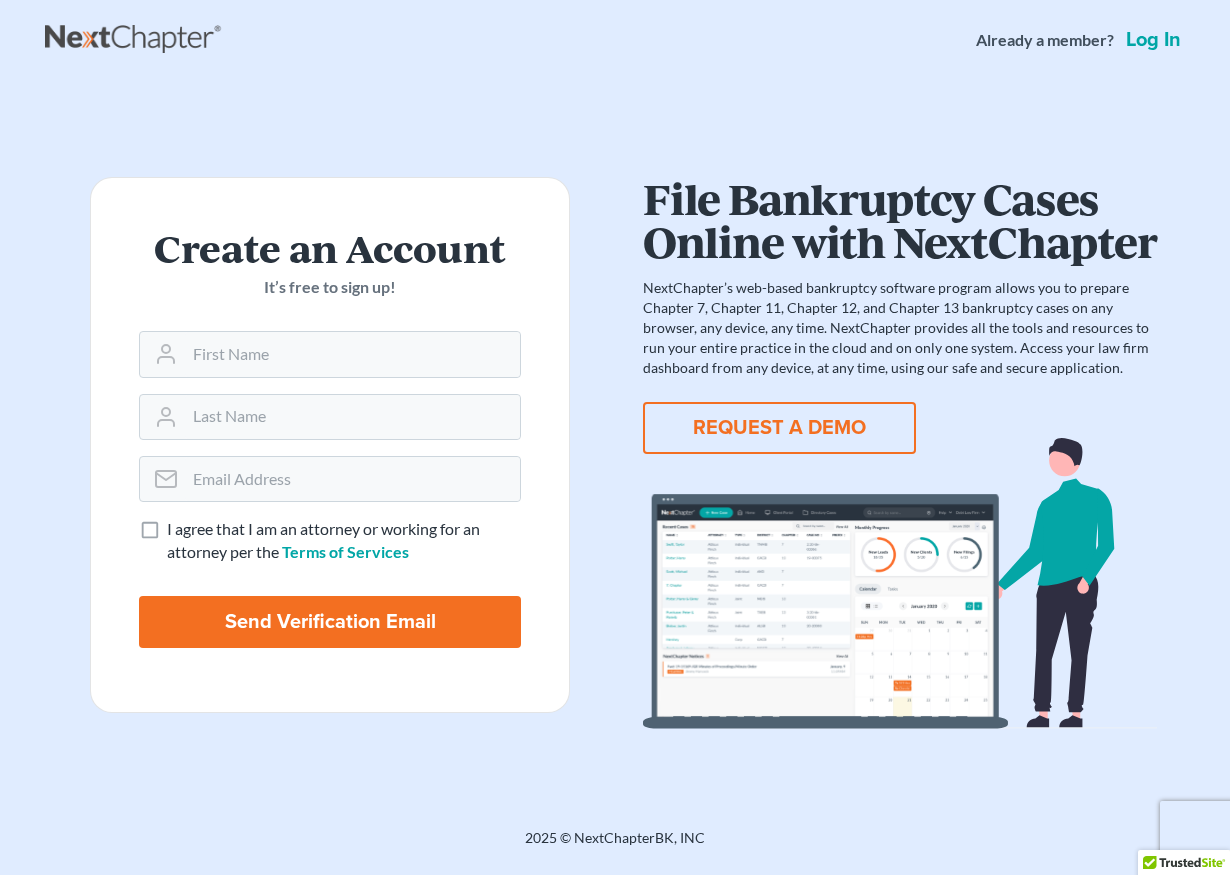 scroll, scrollTop: 0, scrollLeft: 0, axis: both 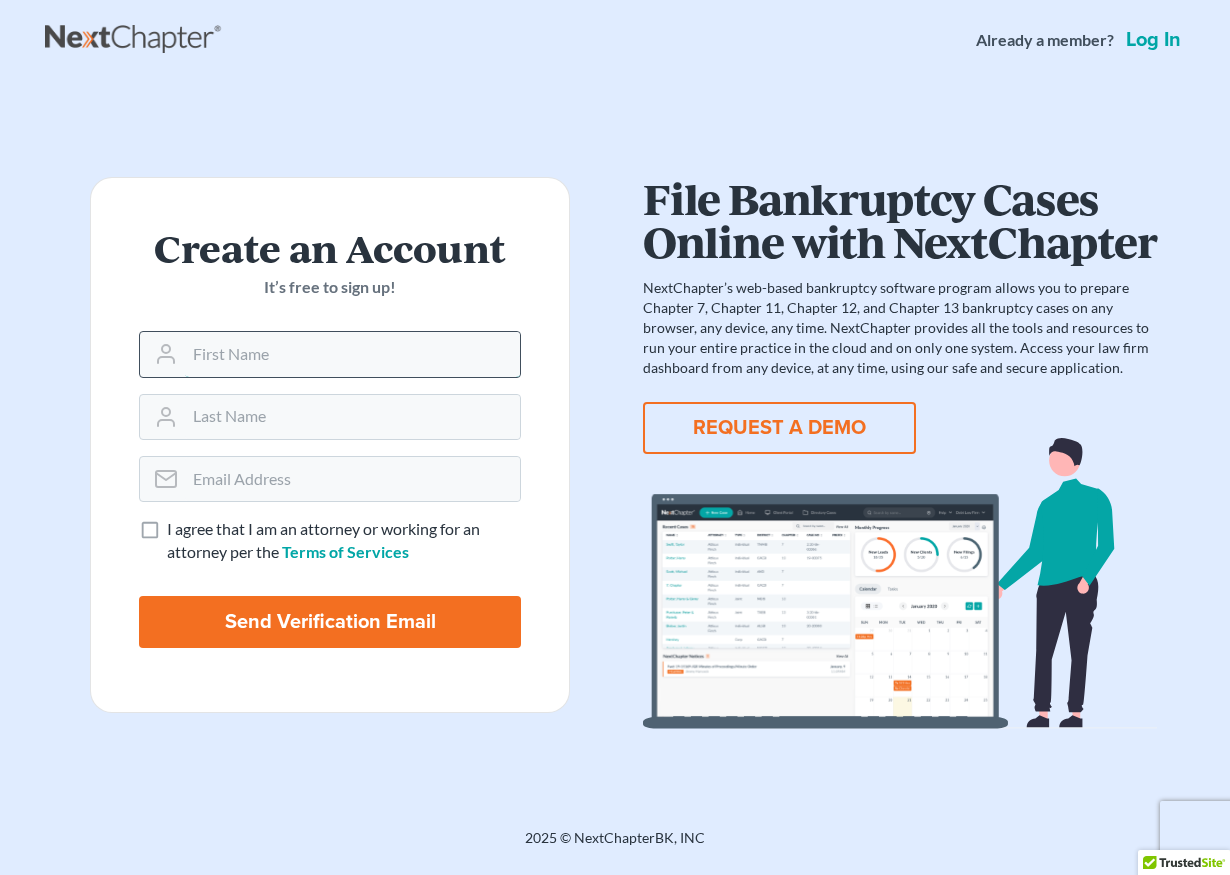 click at bounding box center (352, 354) 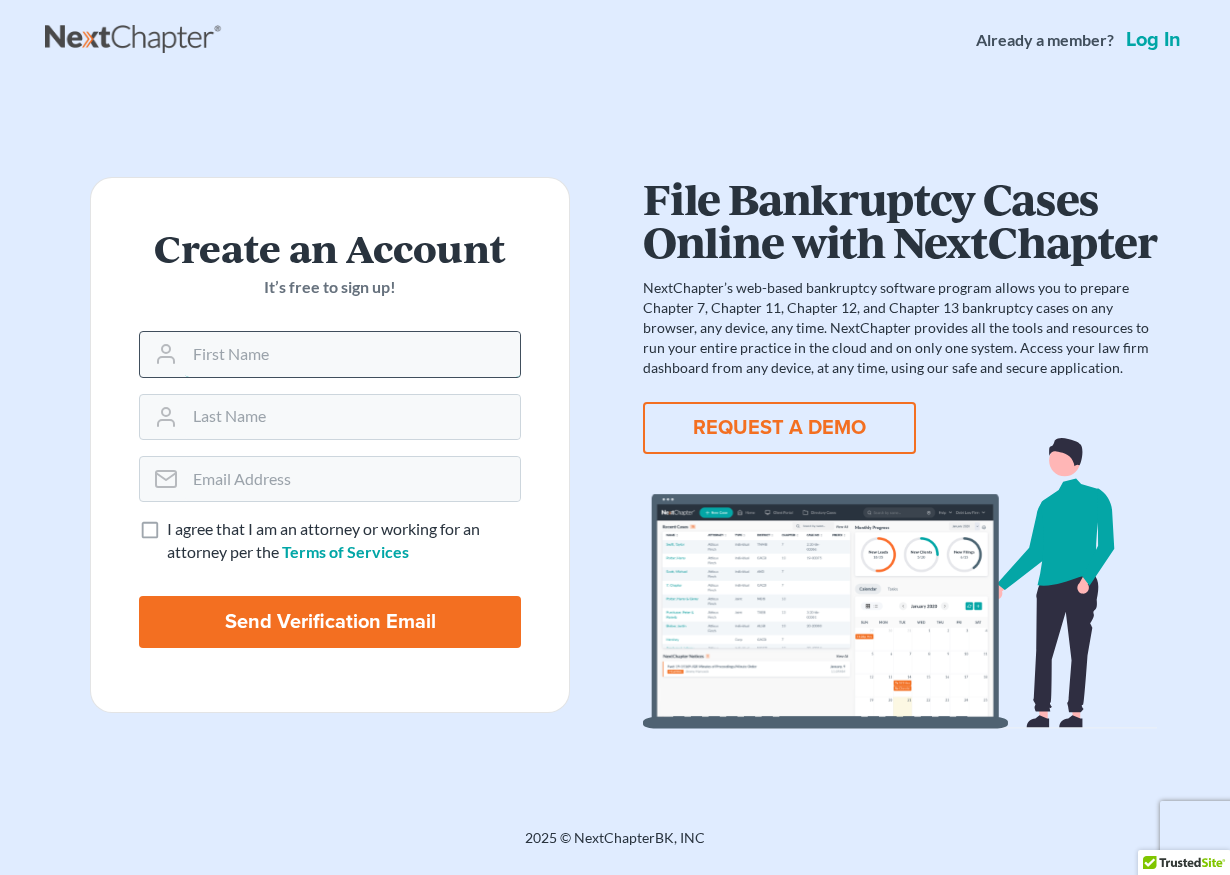 type on "Mette" 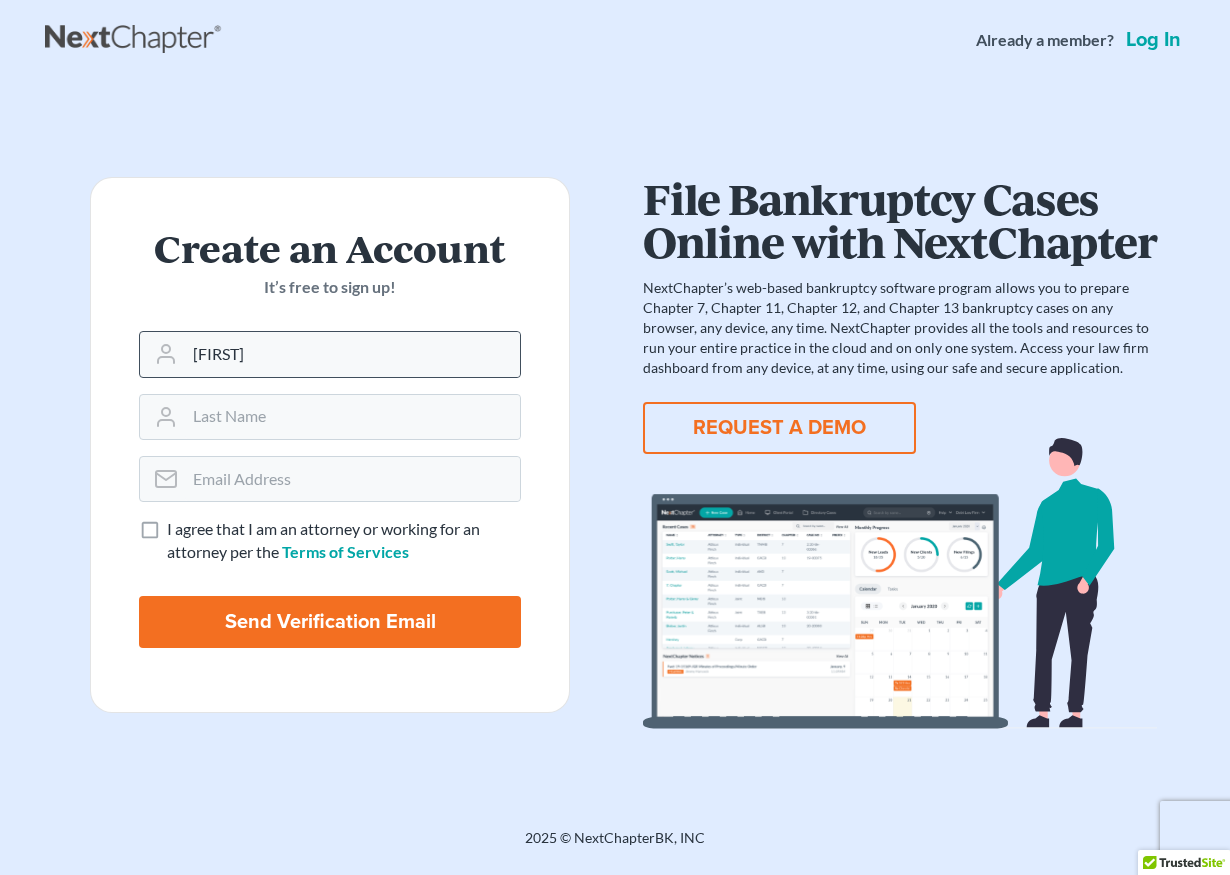 type on "Kurth" 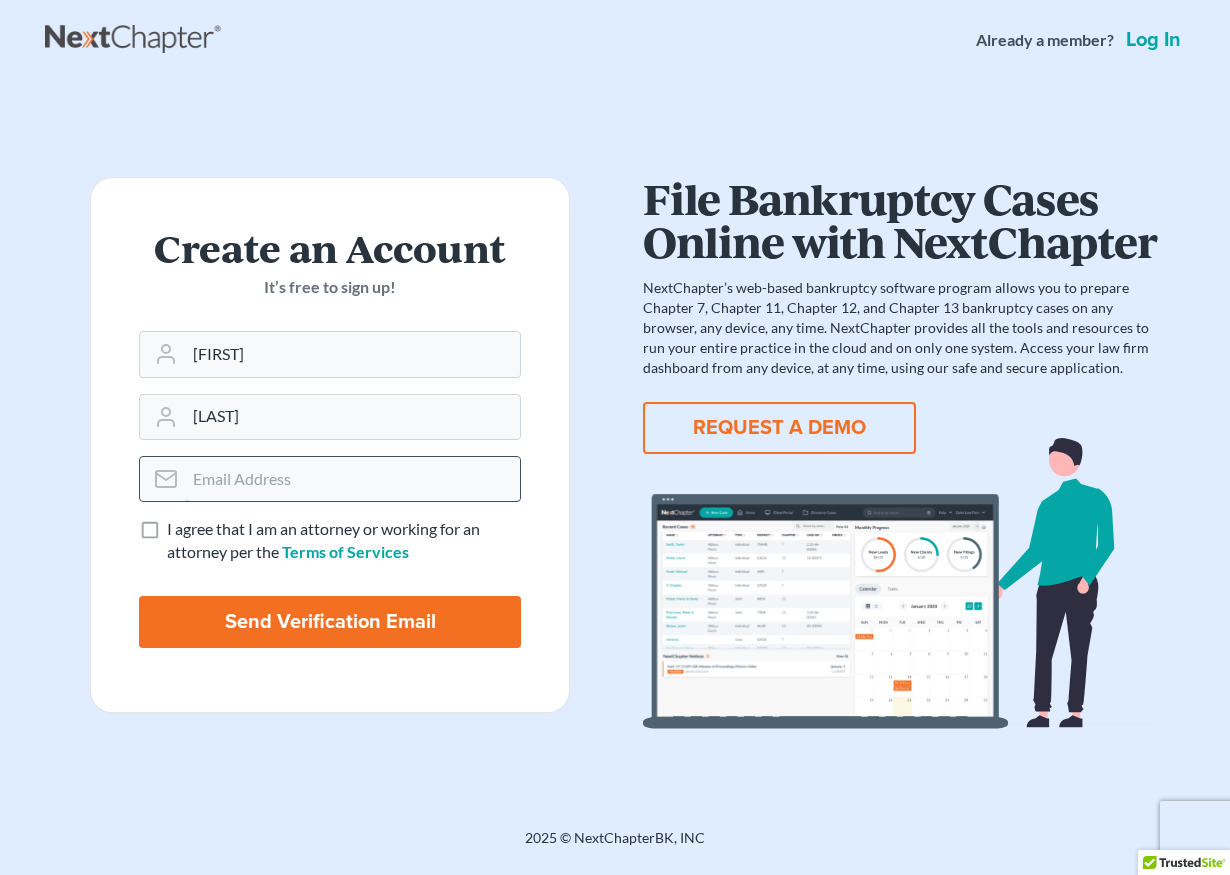 click at bounding box center [352, 479] 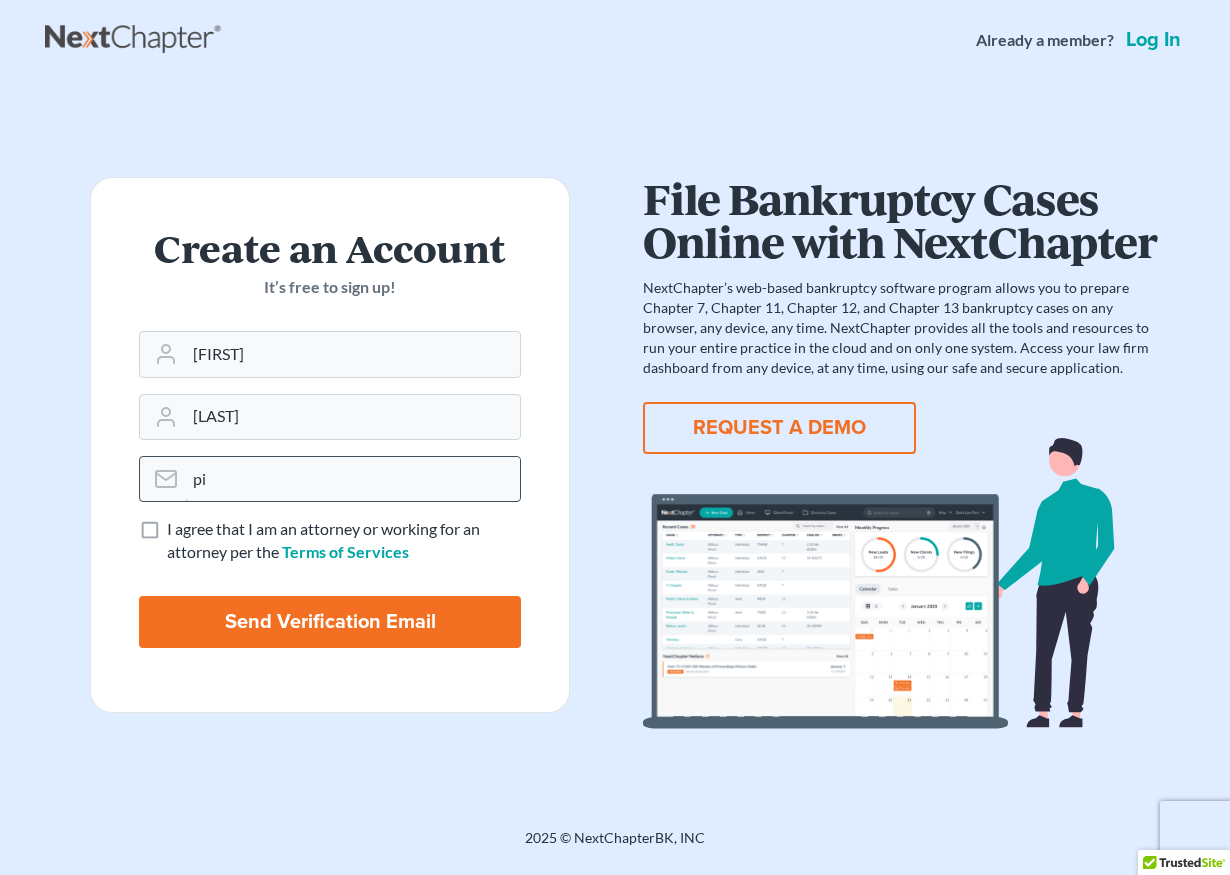 type on "p" 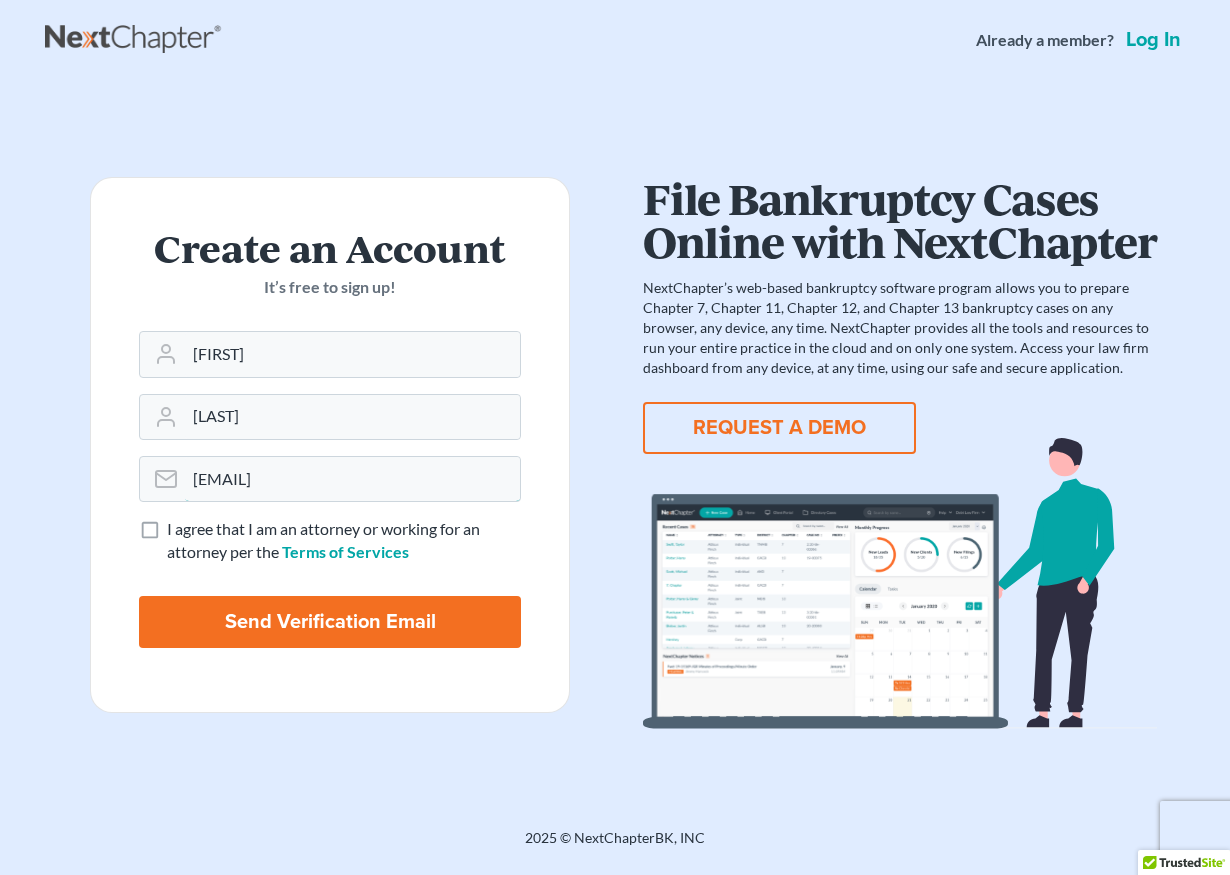 type on "[EMAIL]" 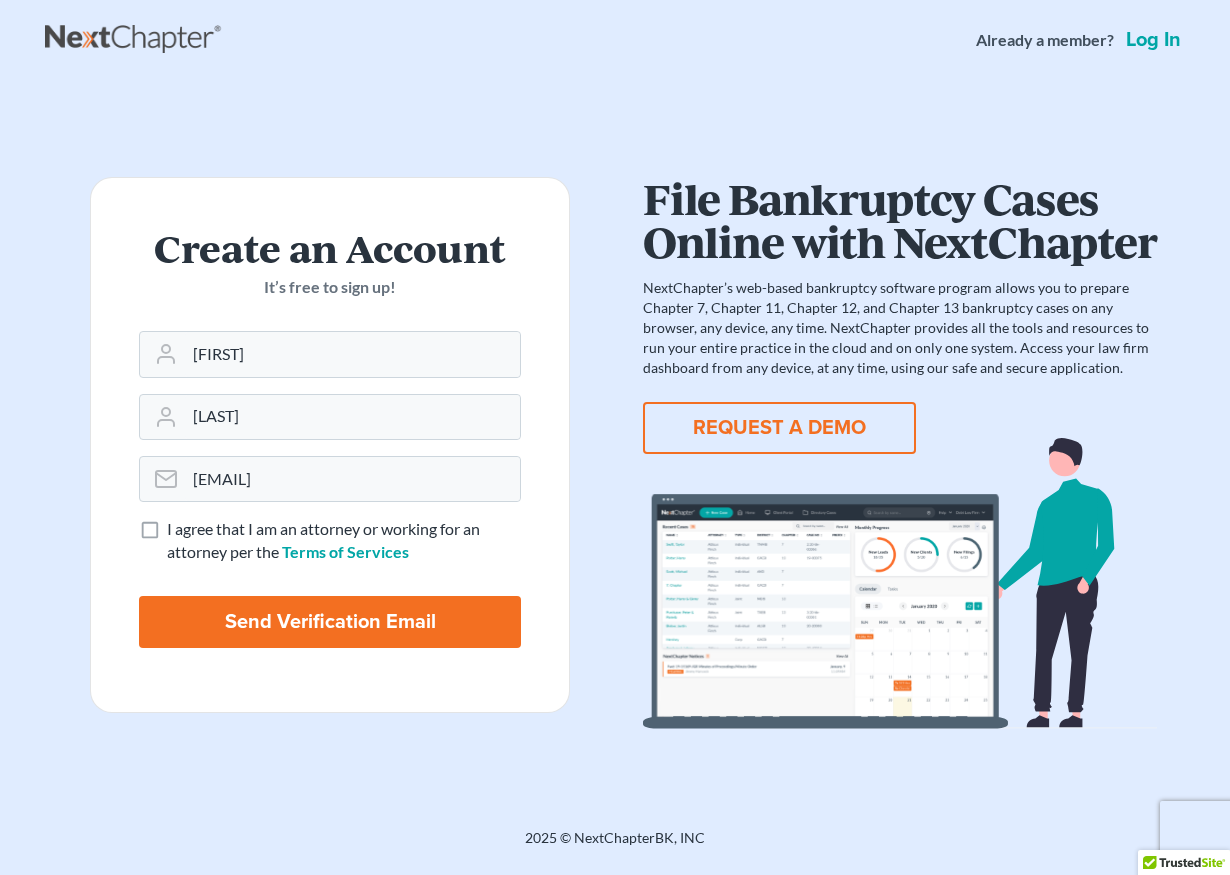 click on "I agree that I am an attorney or working for an attorney per the   Terms of Services" at bounding box center [344, 541] 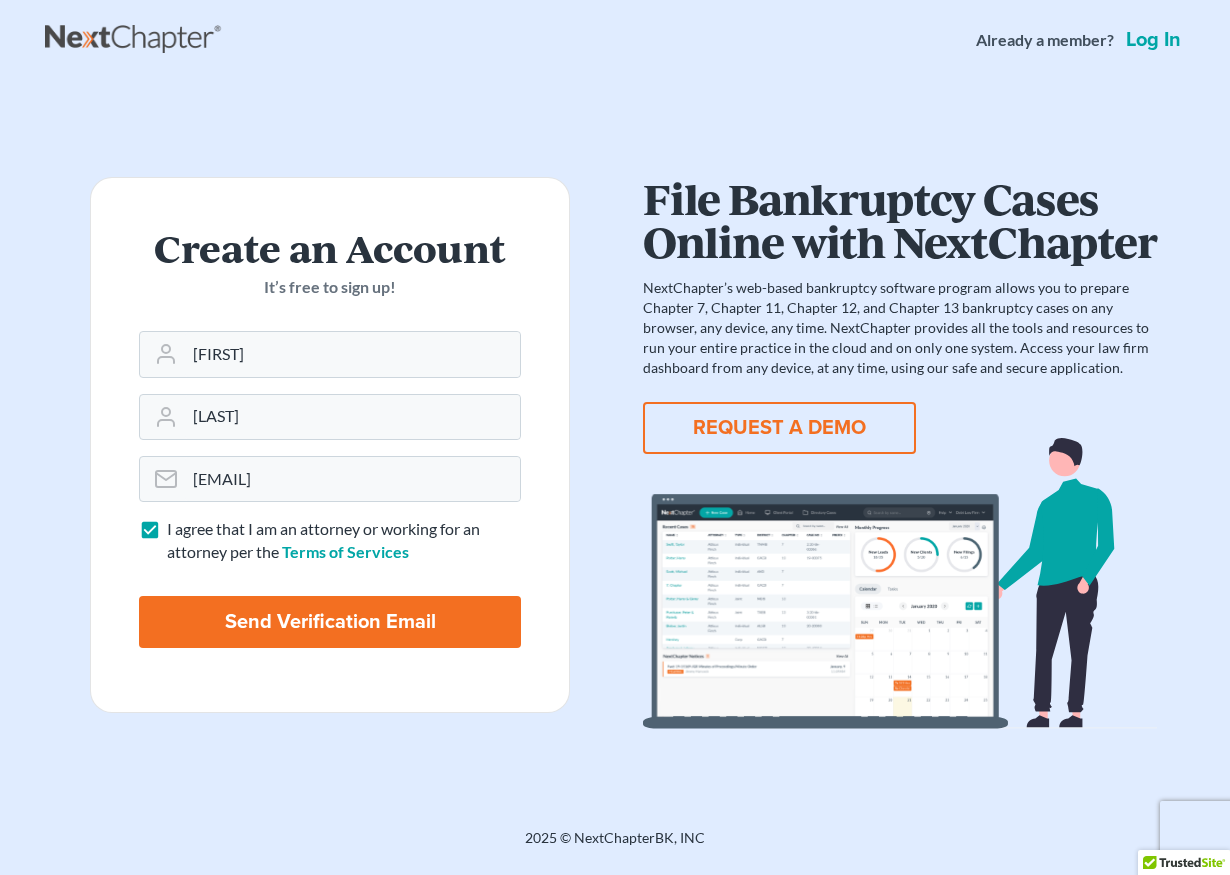 click on "Send Verification Email" at bounding box center [330, 622] 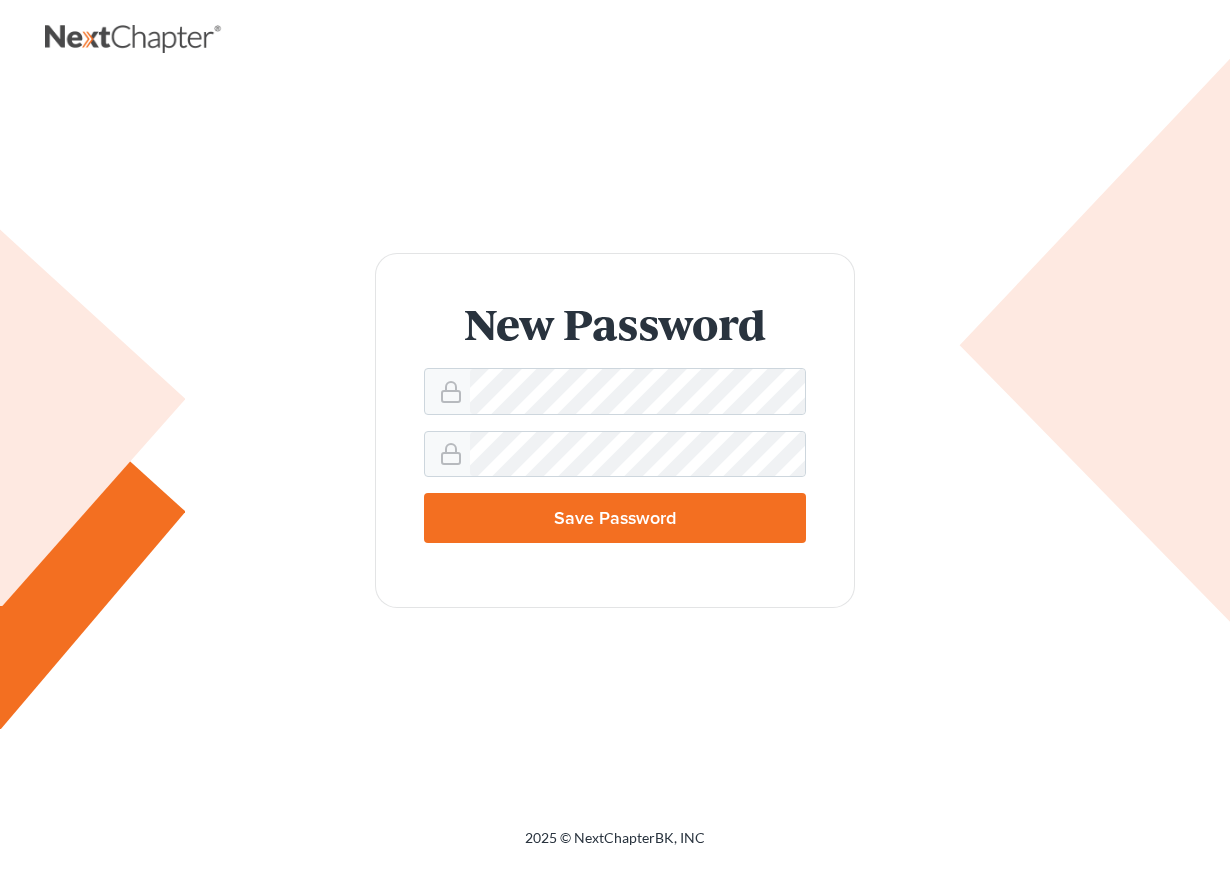 scroll, scrollTop: 0, scrollLeft: 0, axis: both 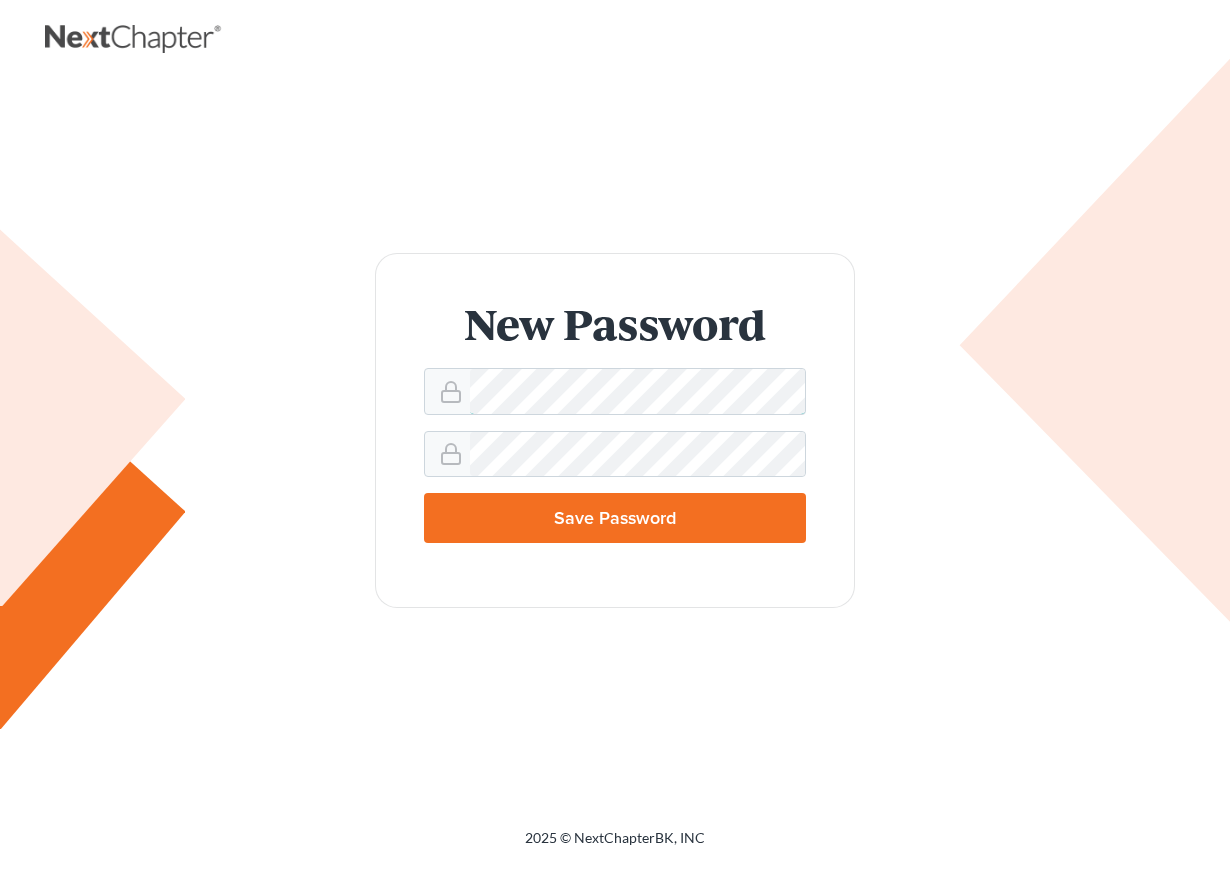 click on "New Password Save Password" at bounding box center [615, 430] 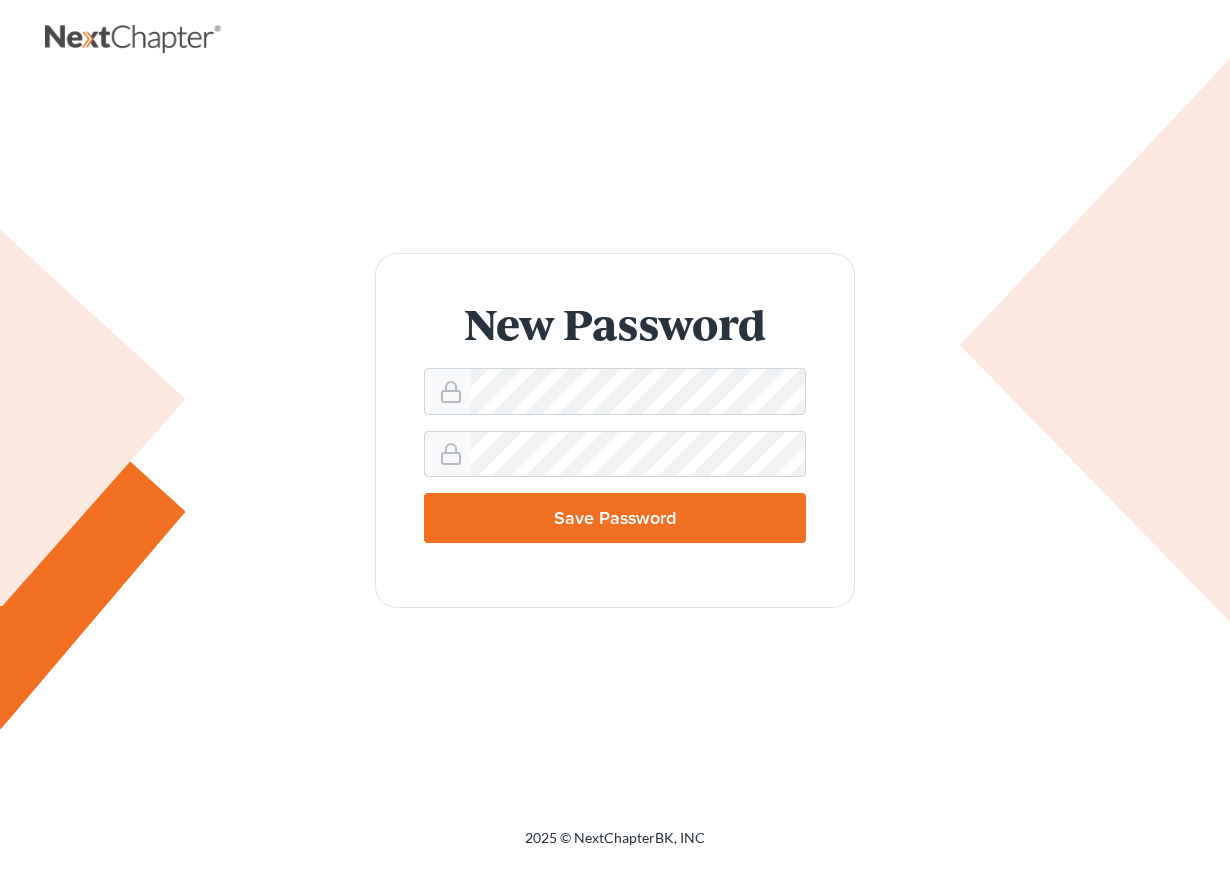 click on "Save Password" at bounding box center [615, 518] 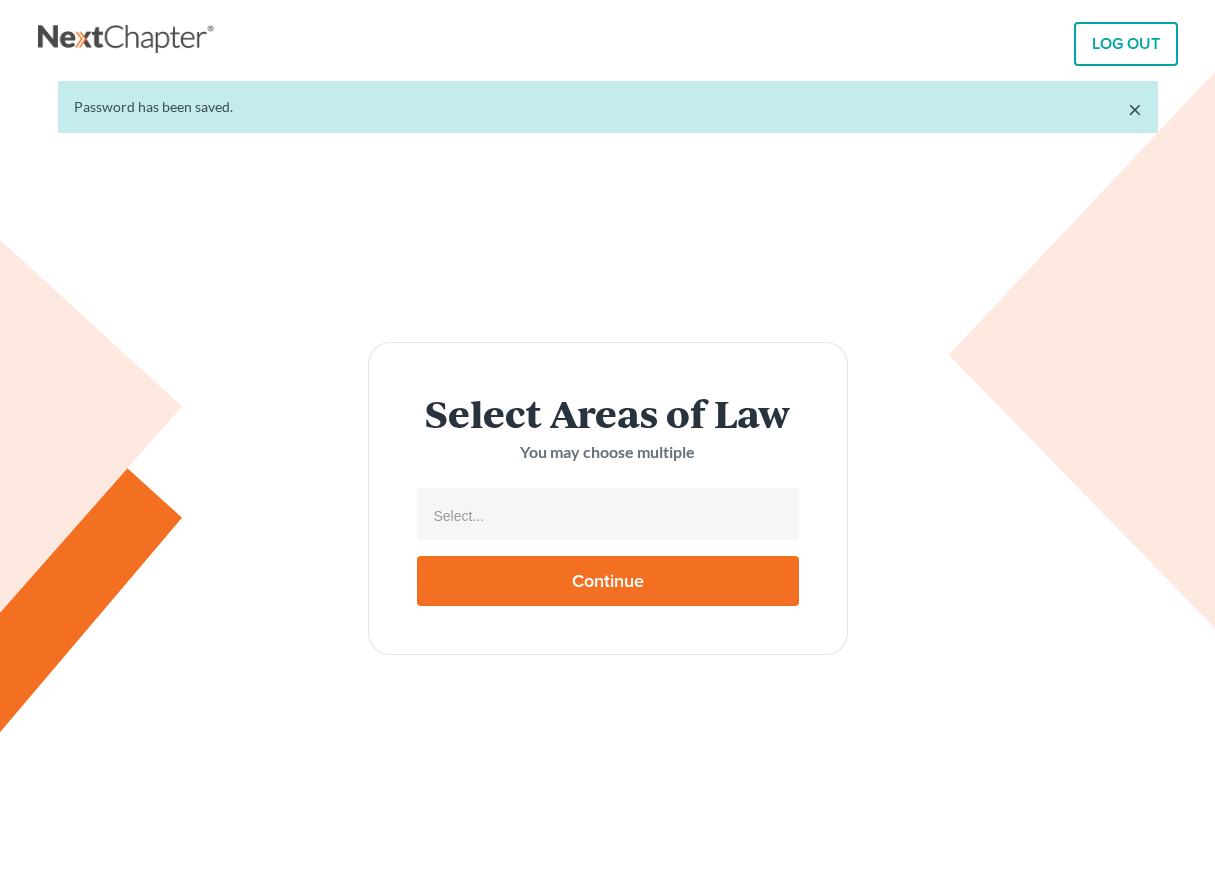 select 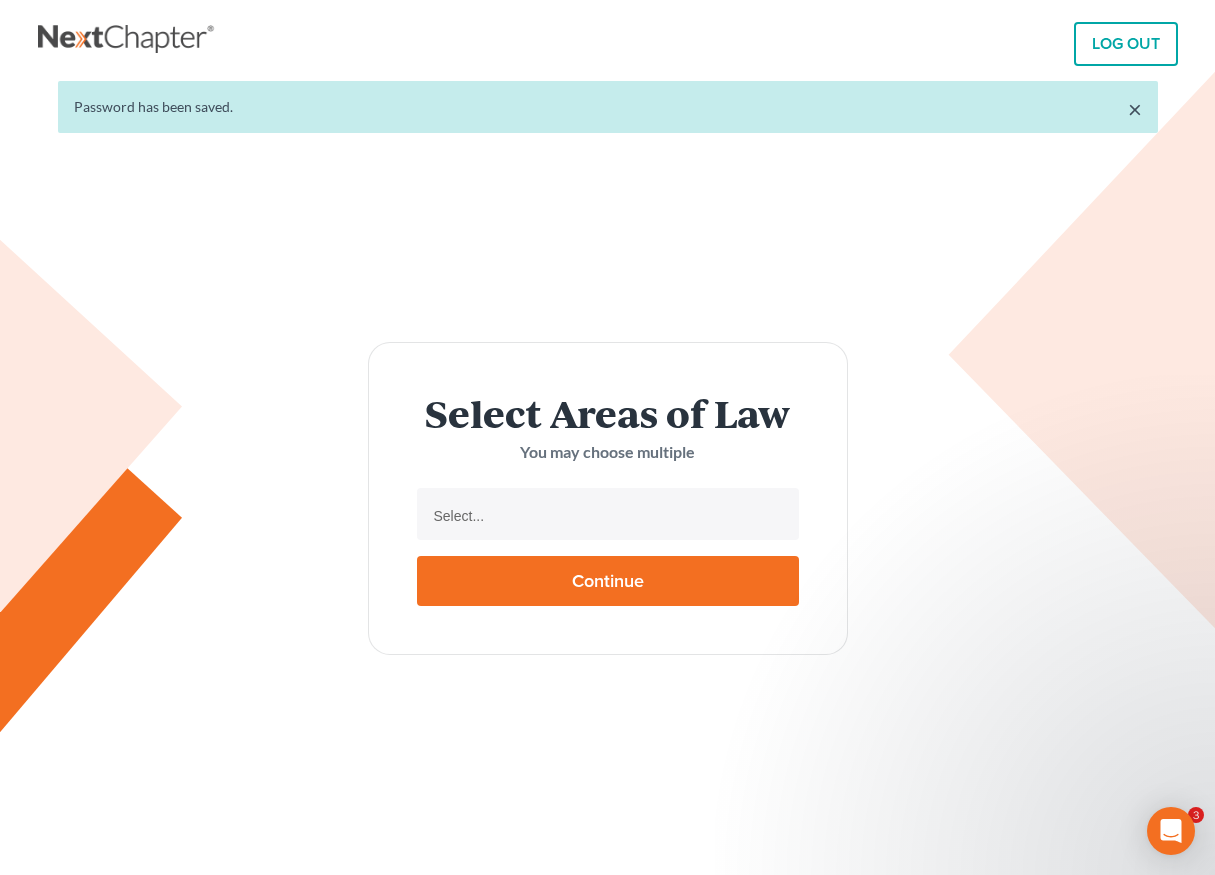 type 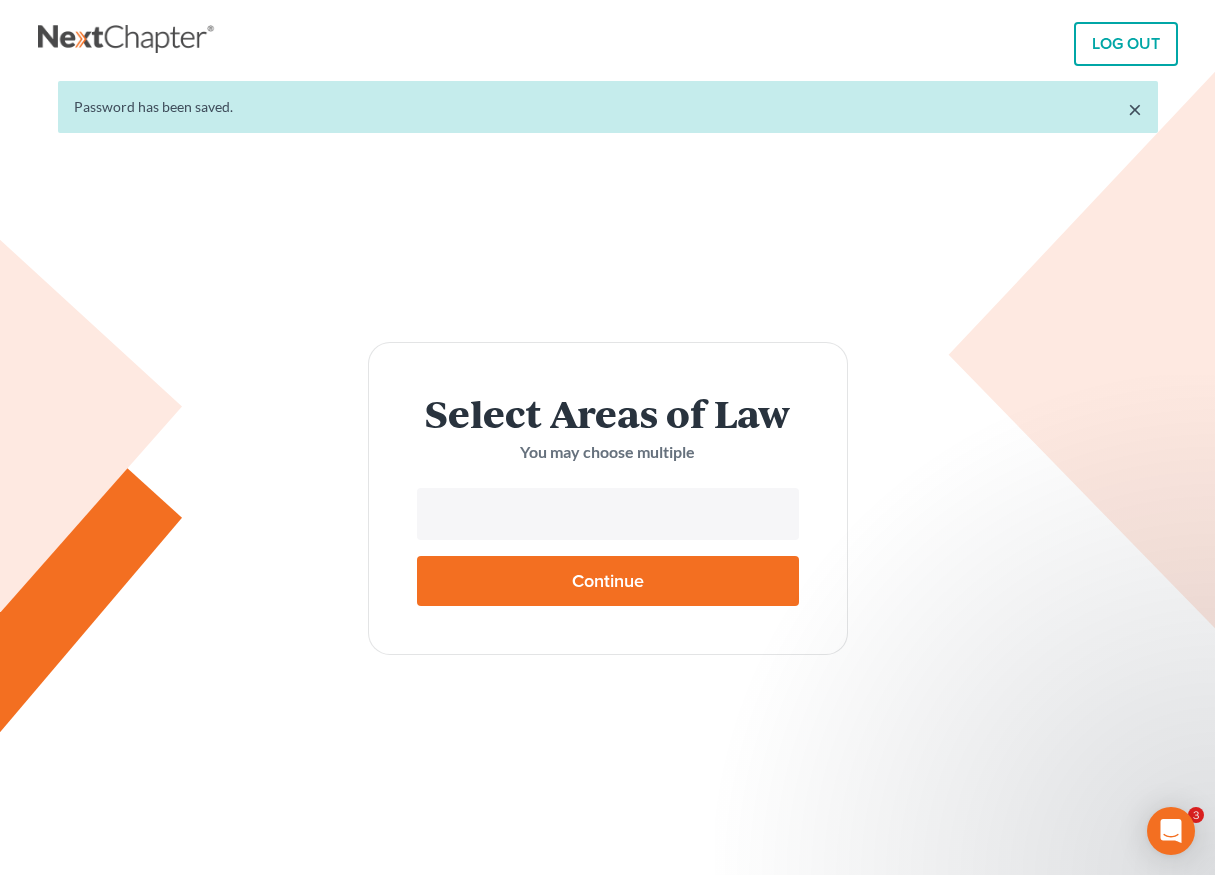 click at bounding box center [606, 516] 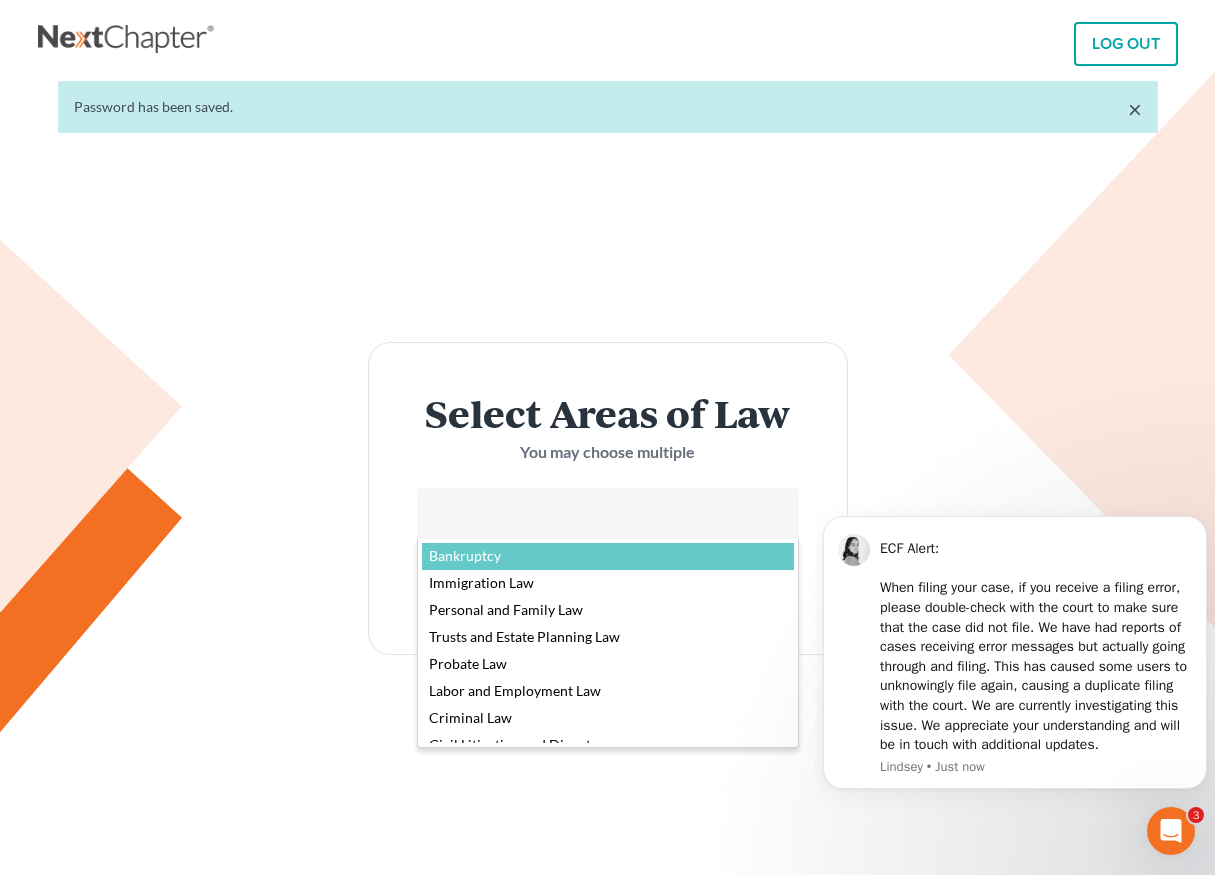 scroll, scrollTop: 0, scrollLeft: 0, axis: both 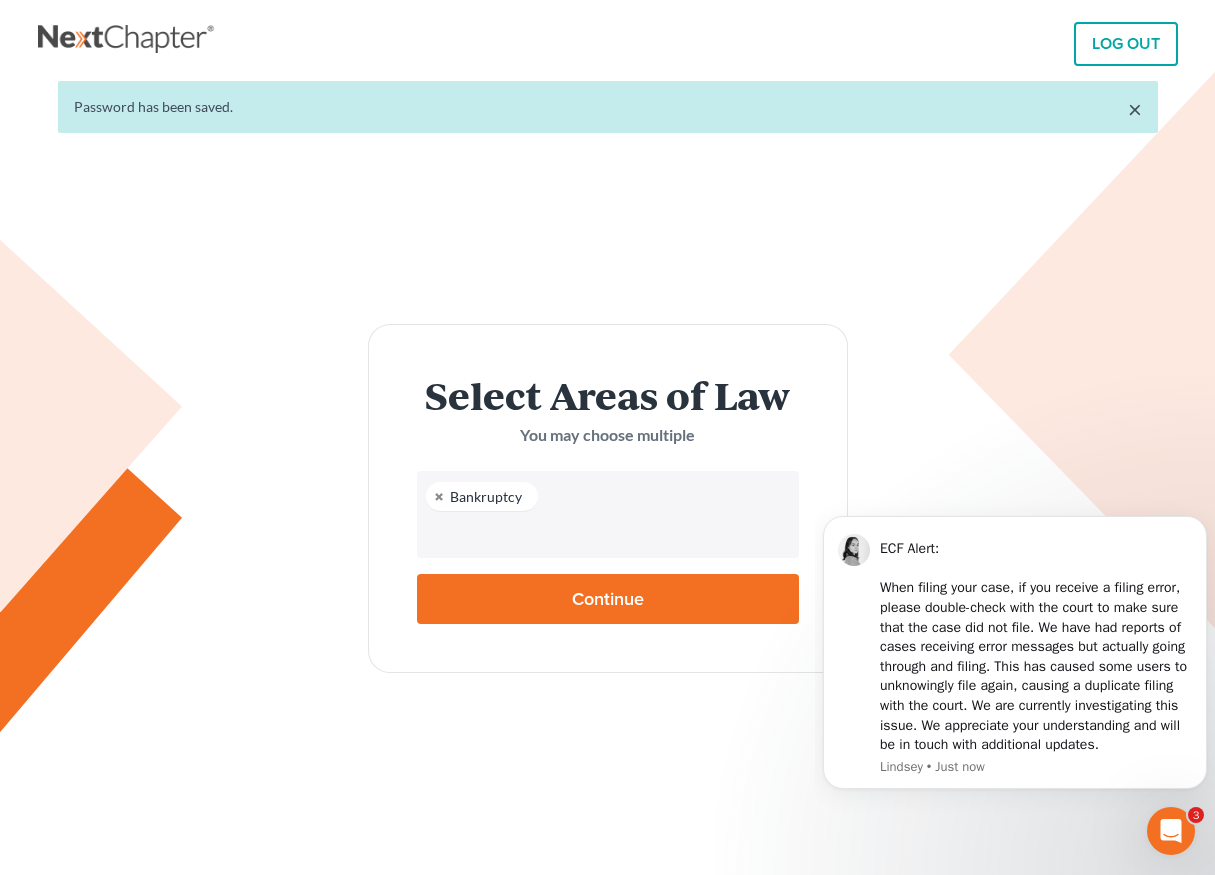 click on "Continue" at bounding box center [608, 599] 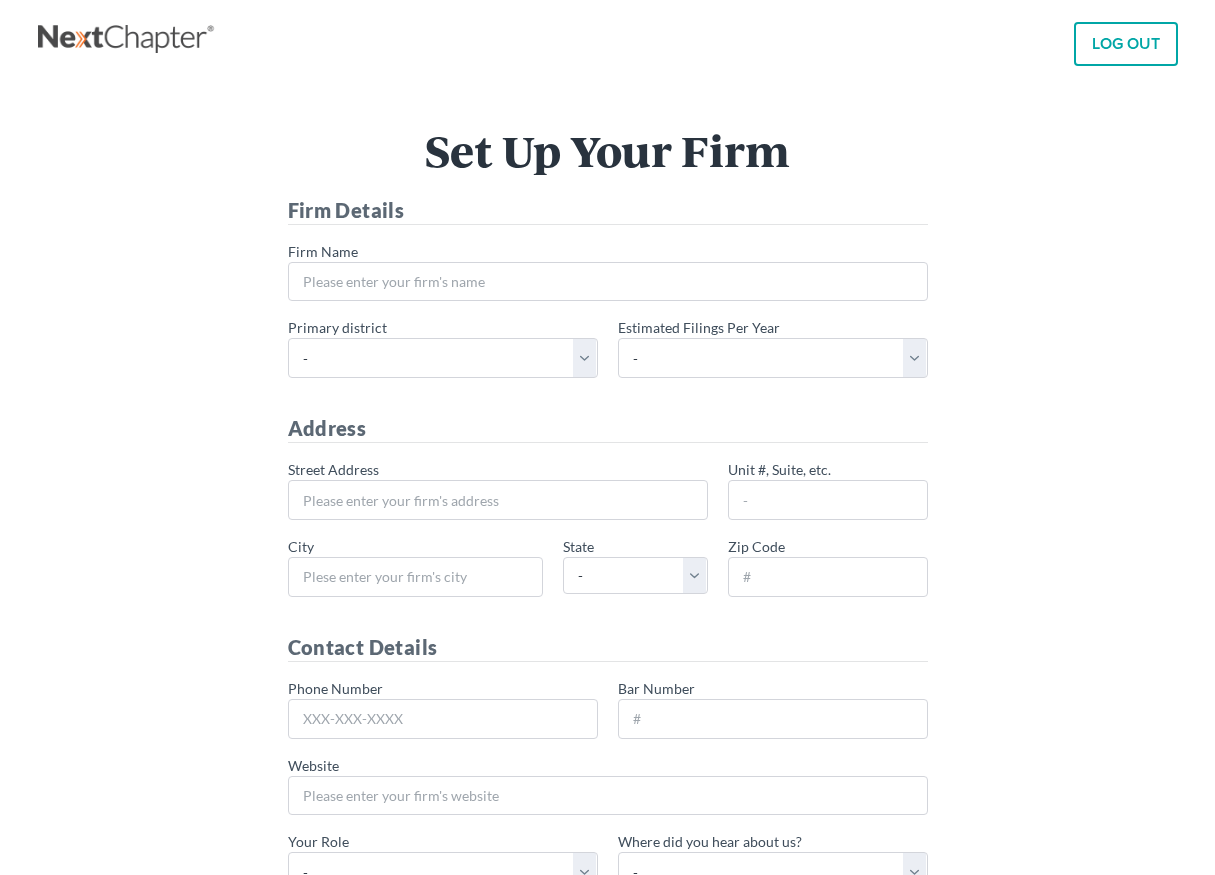 scroll, scrollTop: 0, scrollLeft: 0, axis: both 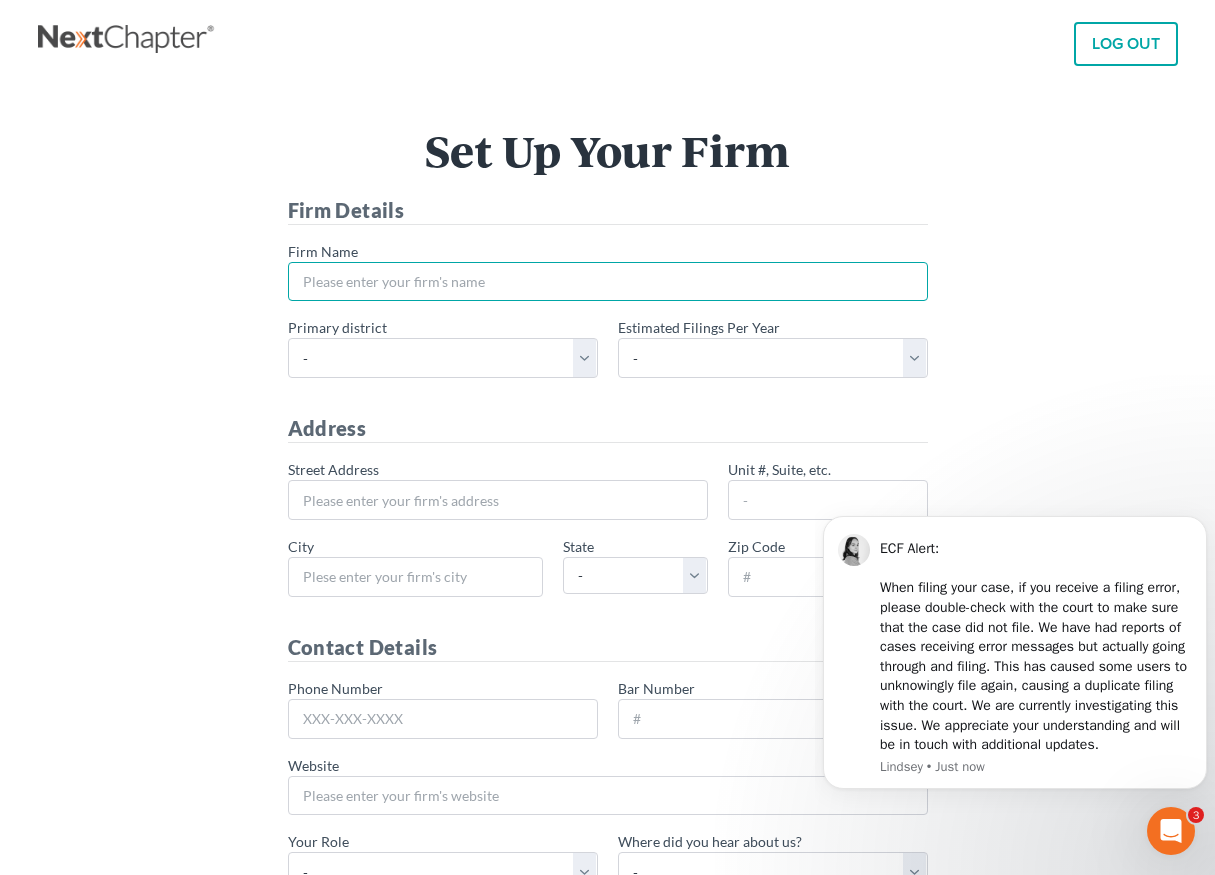 click on "*  Firm Name" at bounding box center (608, 282) 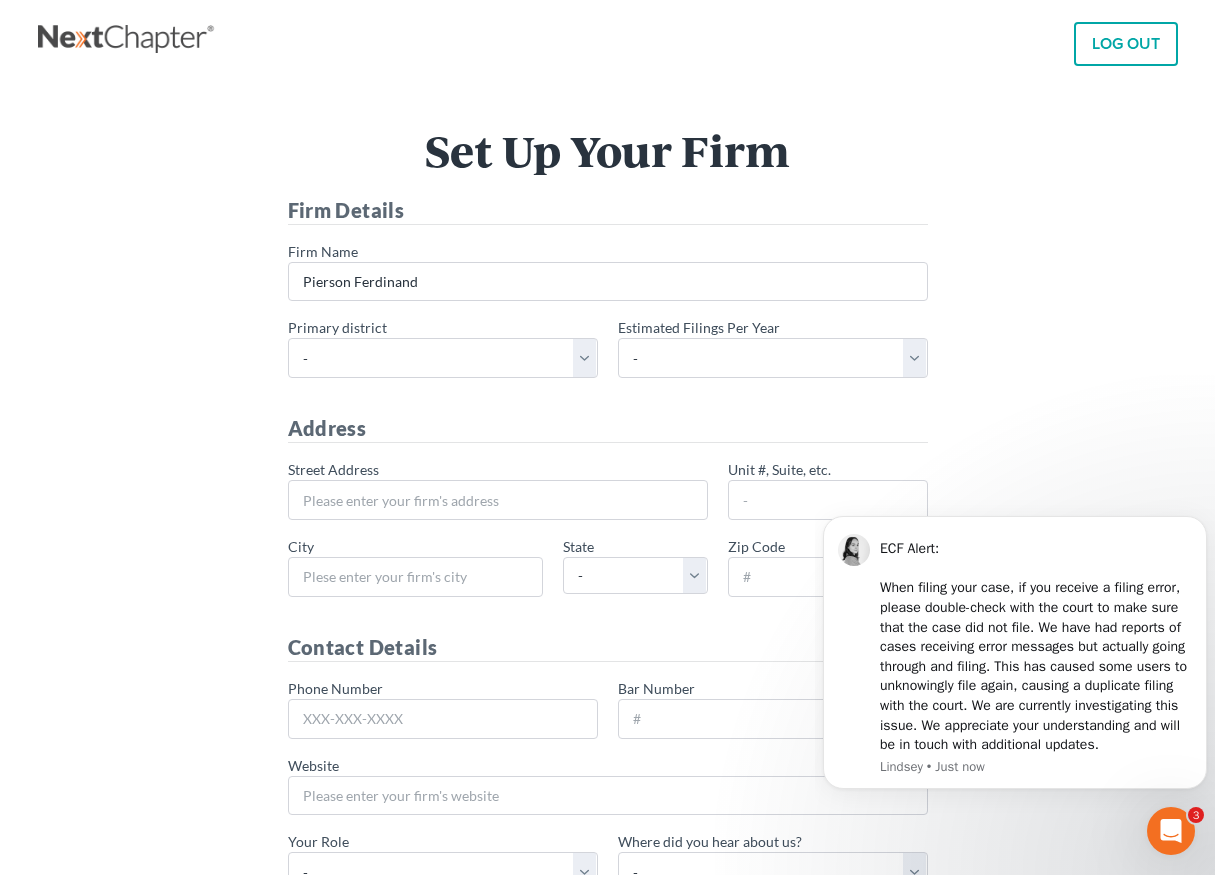 type on "3411 Silverside Road" 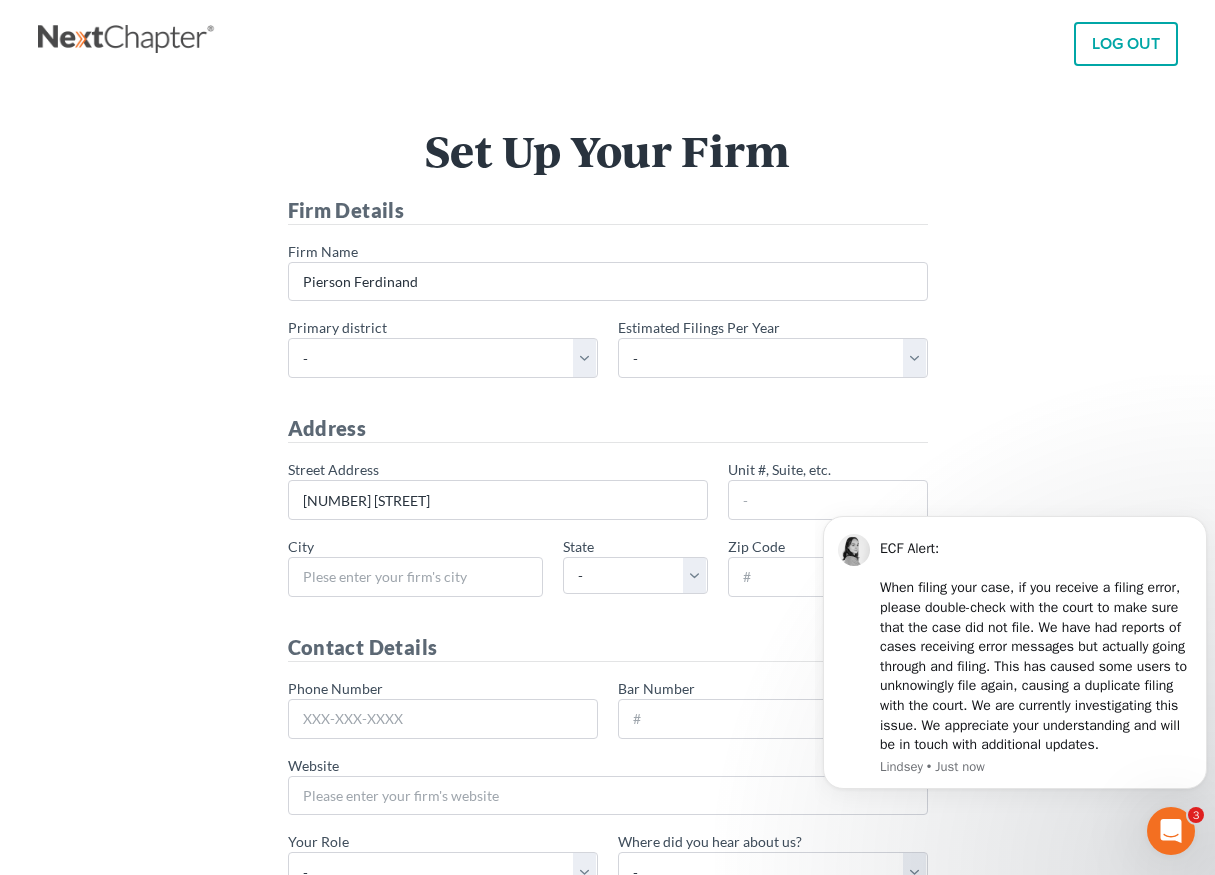 type on "Baynard Building, Suite 104-13" 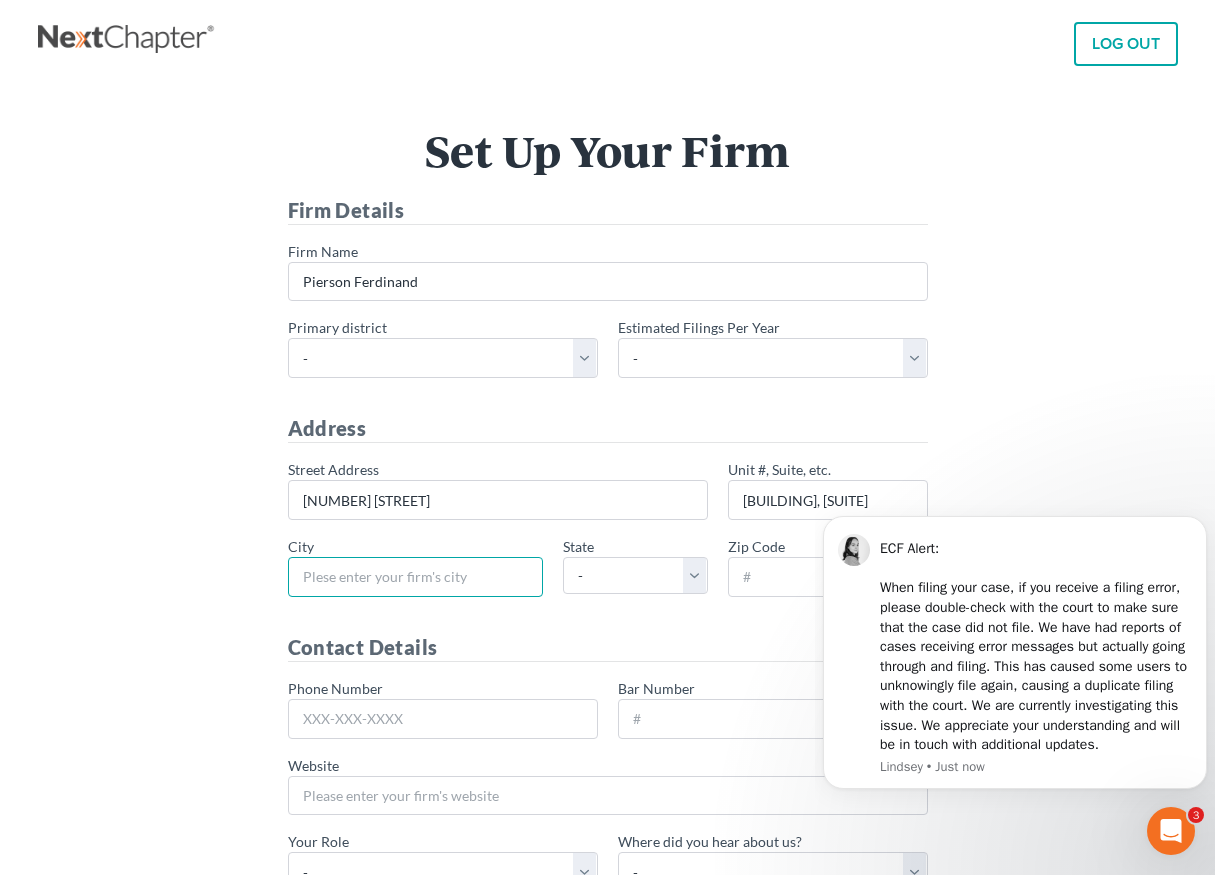 type on "Wilmington" 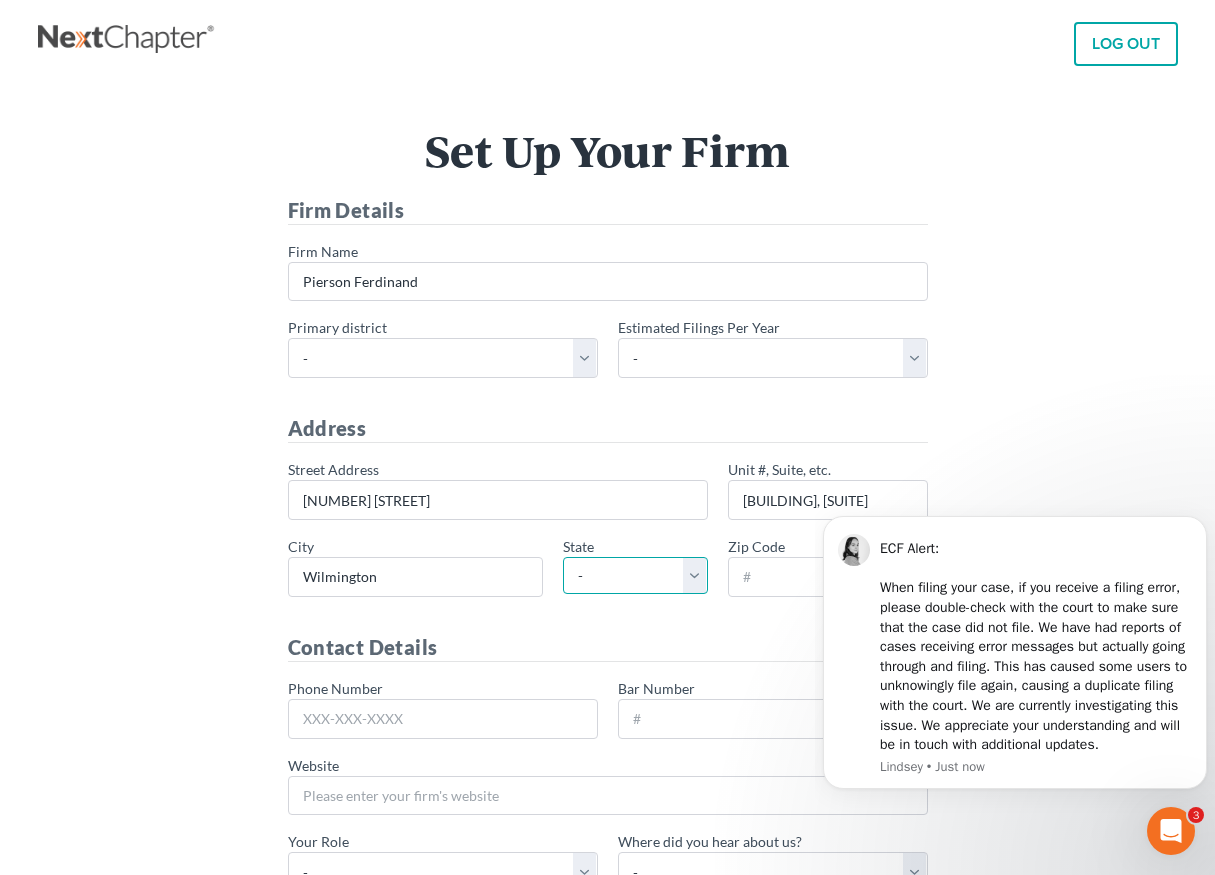 select on "DE" 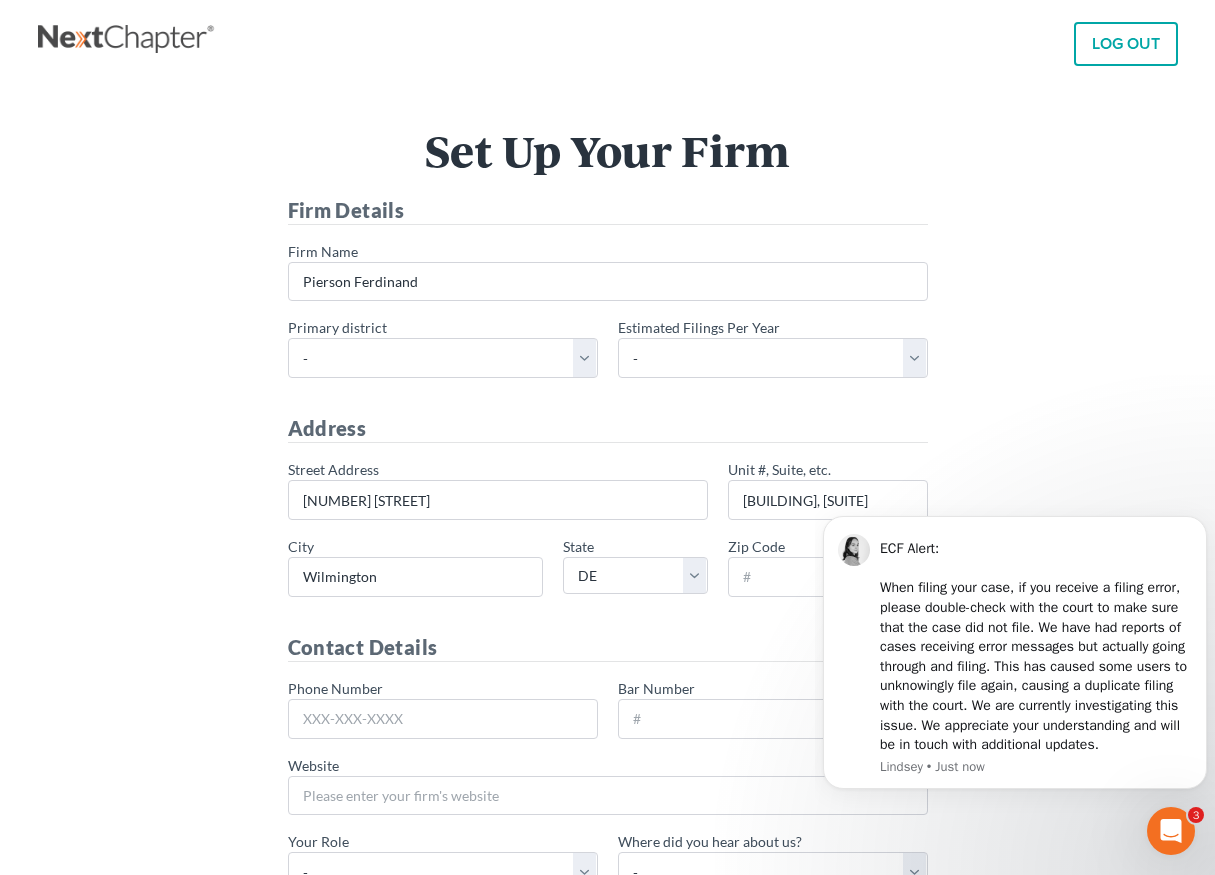 type on "19810" 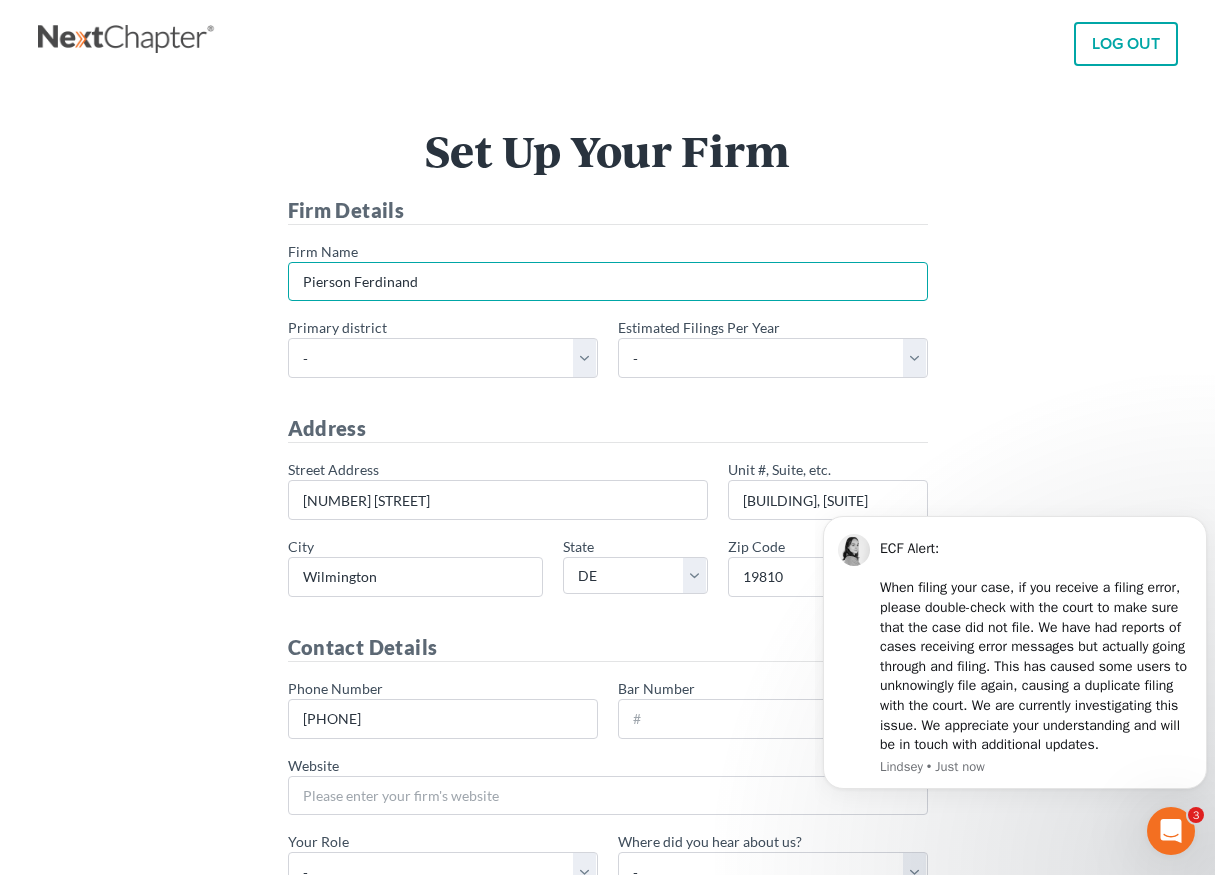 type on "310-245-8784" 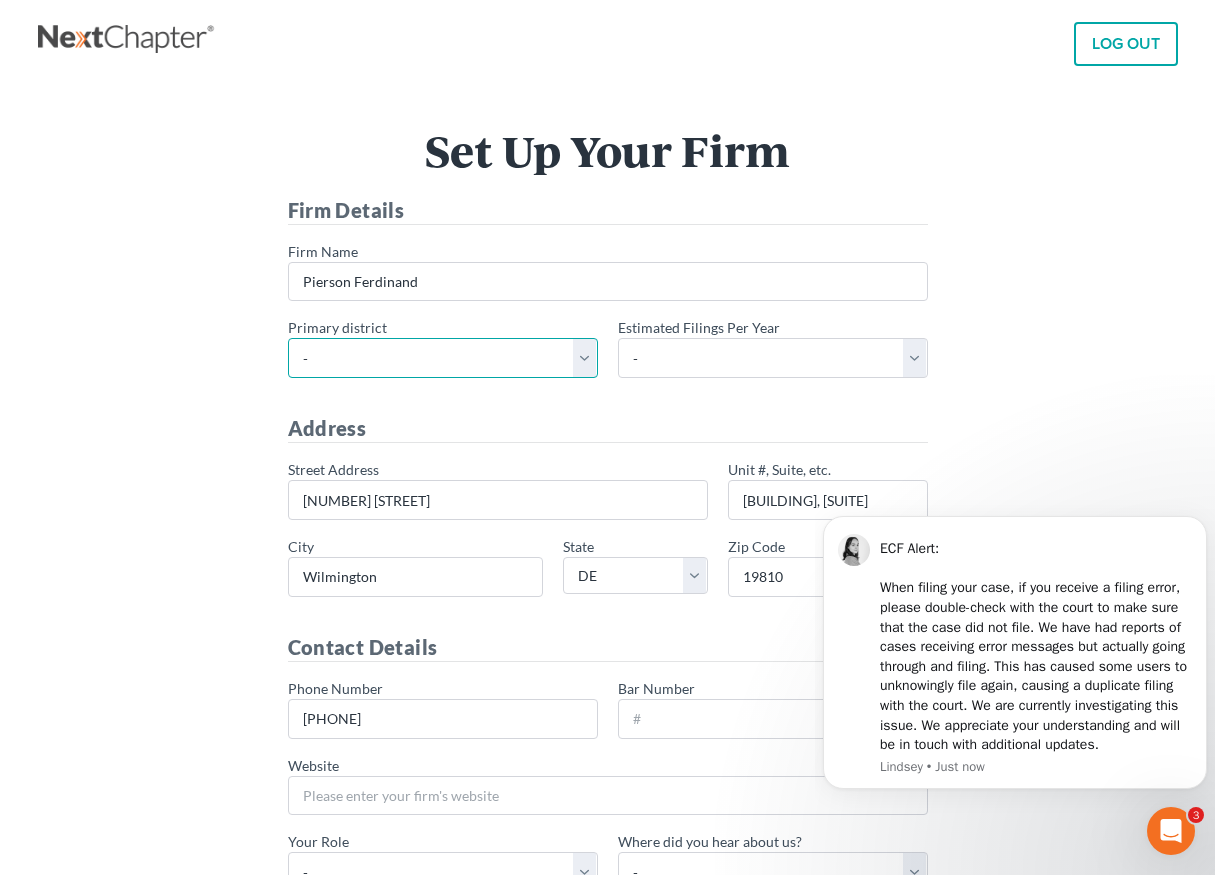 click on "-
Alabama - Middle
Alabama - Northern
Alabama - Southern
Alaska
Arizona
Arkansas - Eastern
Arkansas - Western
California - Central
California - Eastern
California - Northern
California - Southern
Colorado
Connecticut
Delaware
District of Columbia
Florida - Middle
Florida - Northern
Florida - Southern
Georgia - Middle
Georgia - Northern
Georgia - Southern
Guam
Hawaii
Idaho
Illinois - Central
Illinois - Northern
Illinois - Southern
Indiana - Northern
Indiana - Southern
Iowa - Northern
Iowa - Southern
Kansas
Kentucky
Kentucky - Eastern
Kentucky - Western
Louisiana - Eastern
Louisiana - Middle
Louisiana - Western
Maine
Maryland
Massachusetts
Michigan - Eastern
Michigan - Western
Minnesota
Mississippi - Northern
Mississippi - Southern
Missouri - Eastern
Missouri - Western
Montana
Nebraska
Nevada
New Hampshire
New Jersey
New Mexico
New York - Eastern
New York - Northern
New York - Southern" at bounding box center (443, 358) 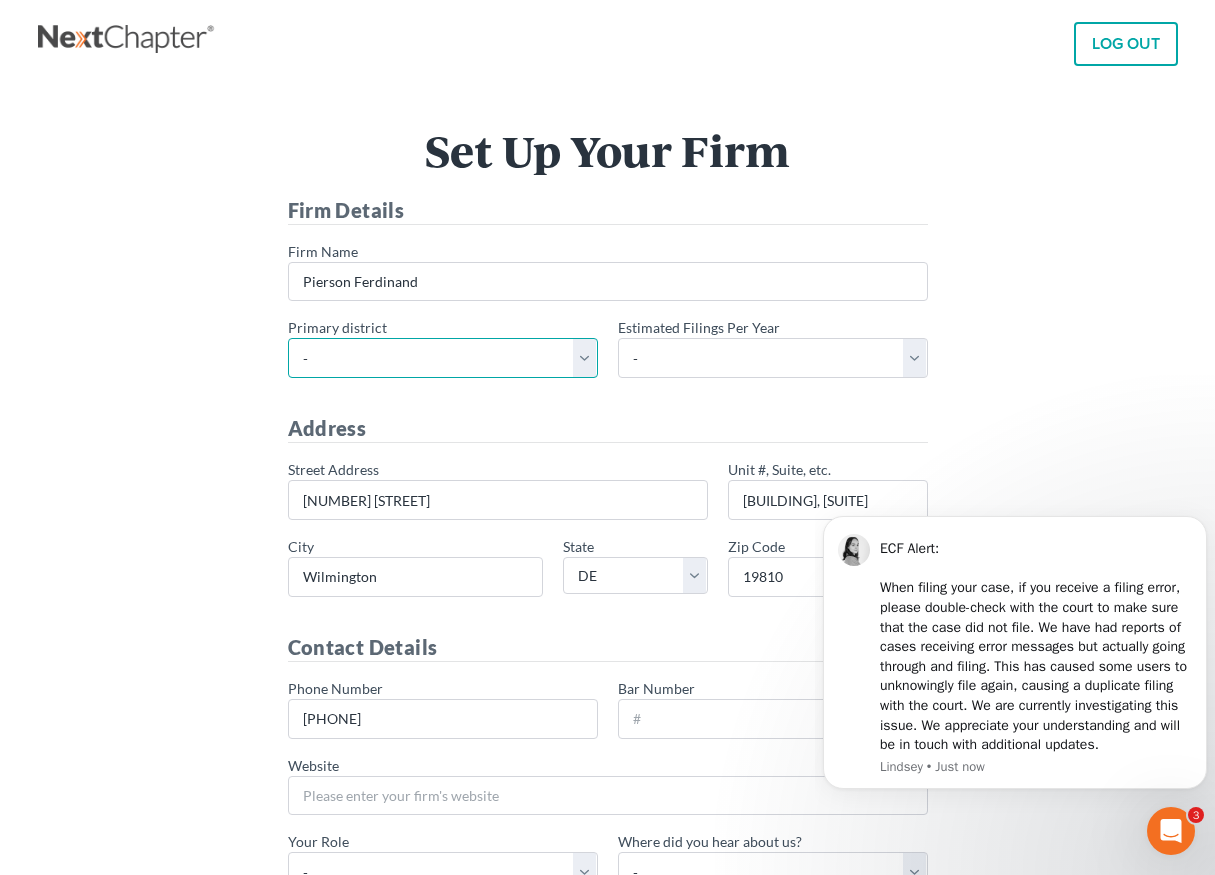 select on "16" 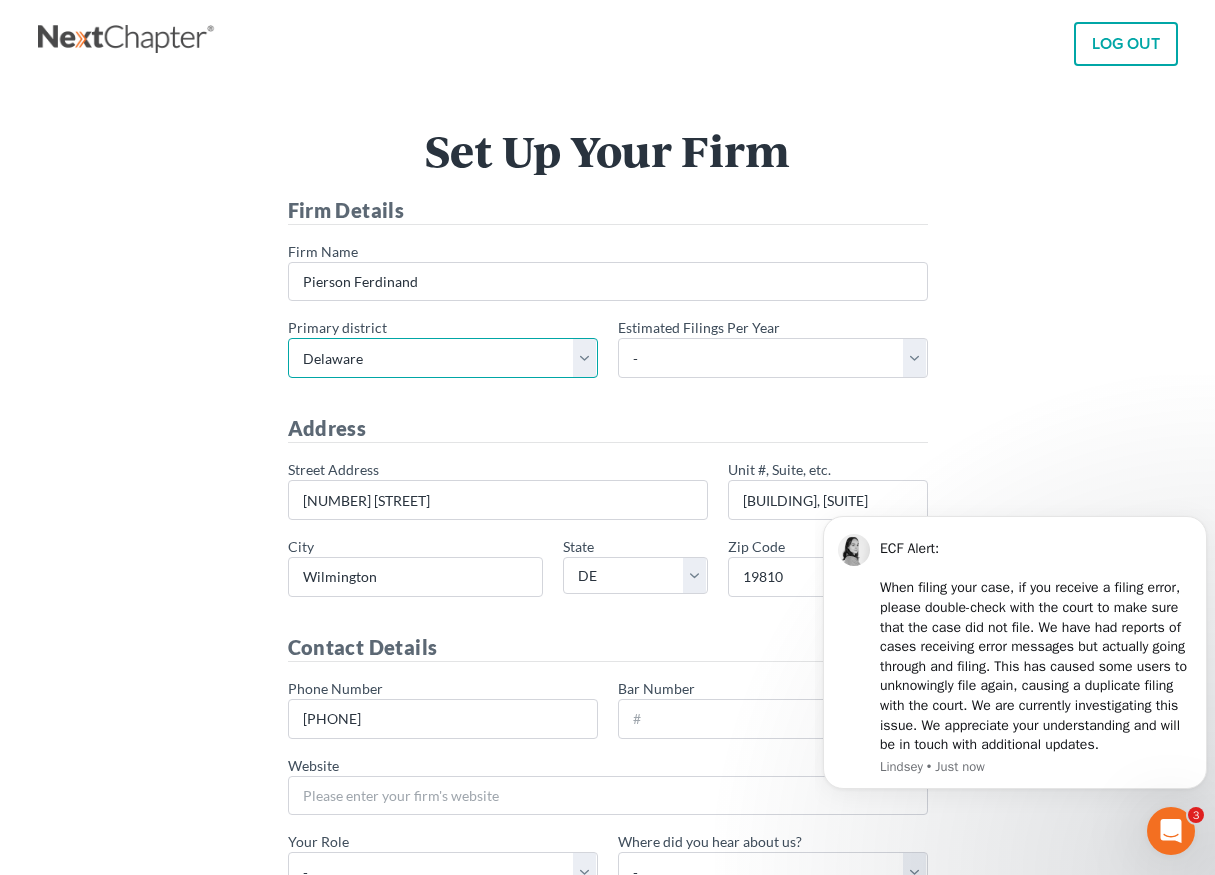 click on "-
Alabama - Middle
Alabama - Northern
Alabama - Southern
Alaska
Arizona
Arkansas - Eastern
Arkansas - Western
California - Central
California - Eastern
California - Northern
California - Southern
Colorado
Connecticut
Delaware
District of Columbia
Florida - Middle
Florida - Northern
Florida - Southern
Georgia - Middle
Georgia - Northern
Georgia - Southern
Guam
Hawaii
Idaho
Illinois - Central
Illinois - Northern
Illinois - Southern
Indiana - Northern
Indiana - Southern
Iowa - Northern
Iowa - Southern
Kansas
Kentucky
Kentucky - Eastern
Kentucky - Western
Louisiana - Eastern
Louisiana - Middle
Louisiana - Western
Maine
Maryland
Massachusetts
Michigan - Eastern
Michigan - Western
Minnesota
Mississippi - Northern
Mississippi - Southern
Missouri - Eastern
Missouri - Western
Montana
Nebraska
Nevada
New Hampshire
New Jersey
New Mexico
New York - Eastern
New York - Northern
New York - Southern" at bounding box center [443, 358] 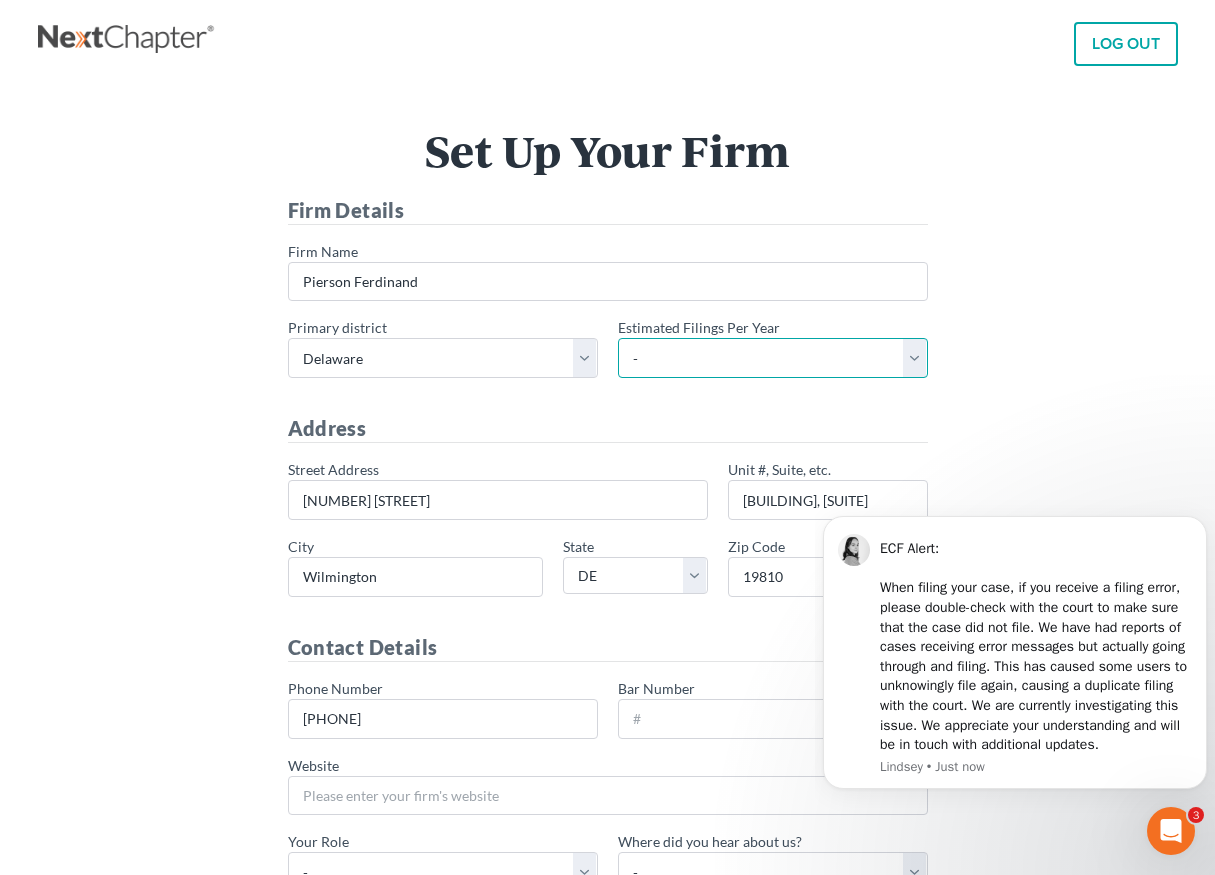 click on "-
1-10
11-50
50+" at bounding box center [773, 358] 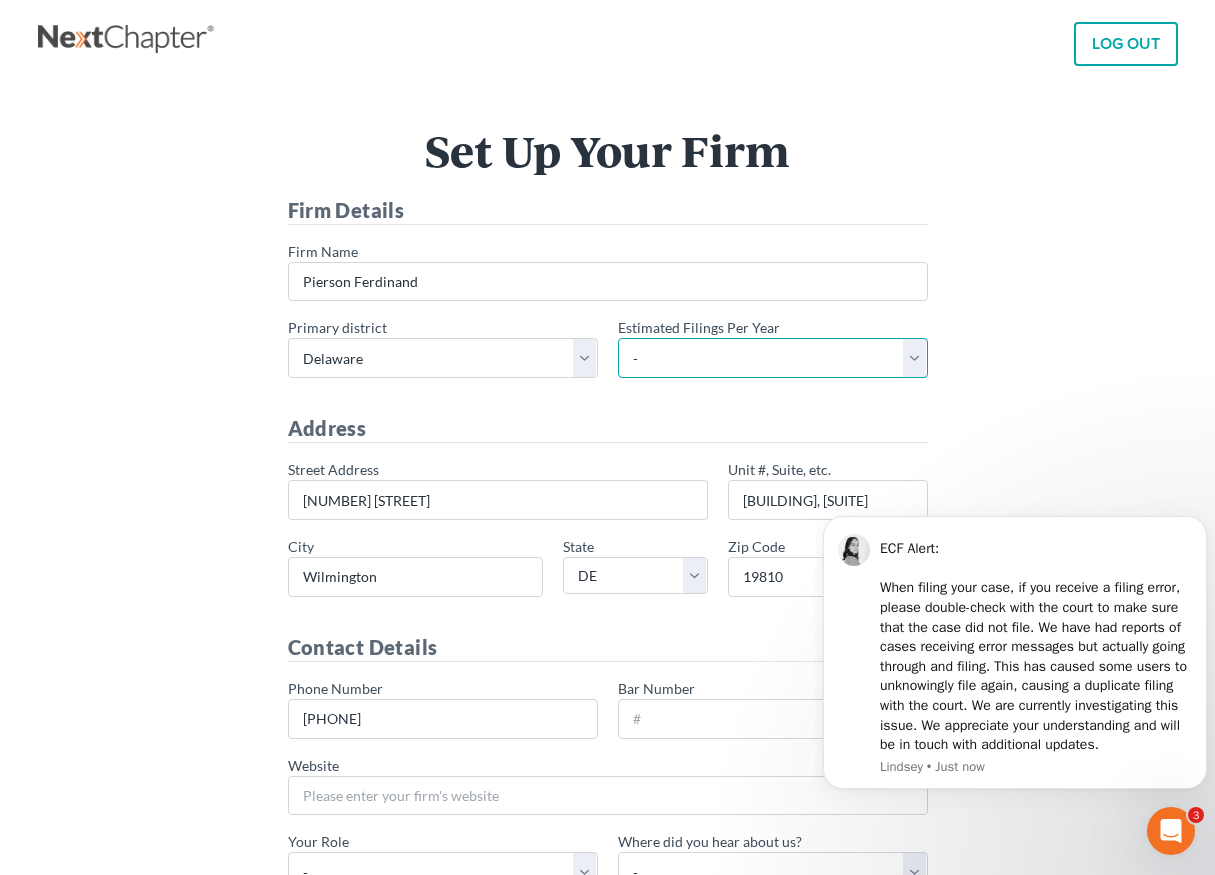 select on "1" 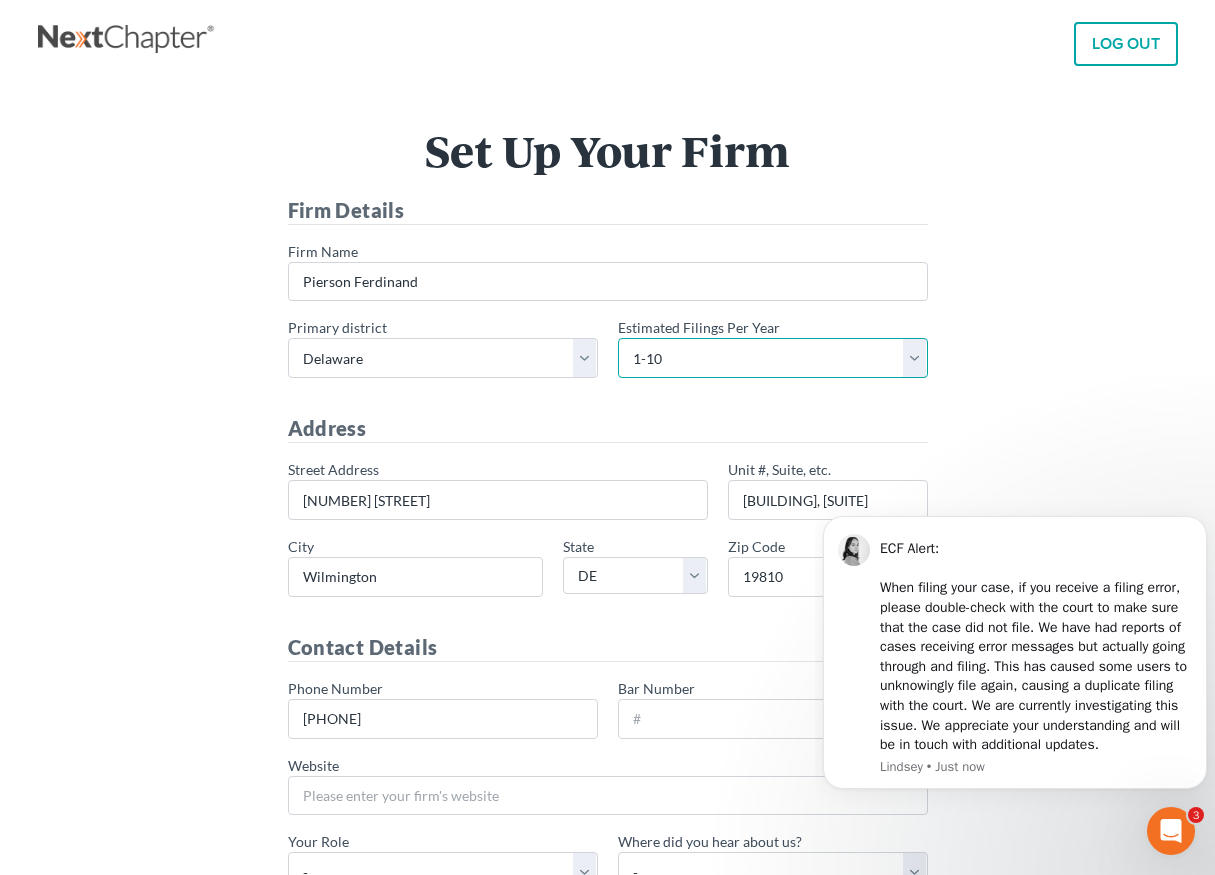 click on "-
1-10
11-50
50+" at bounding box center (773, 358) 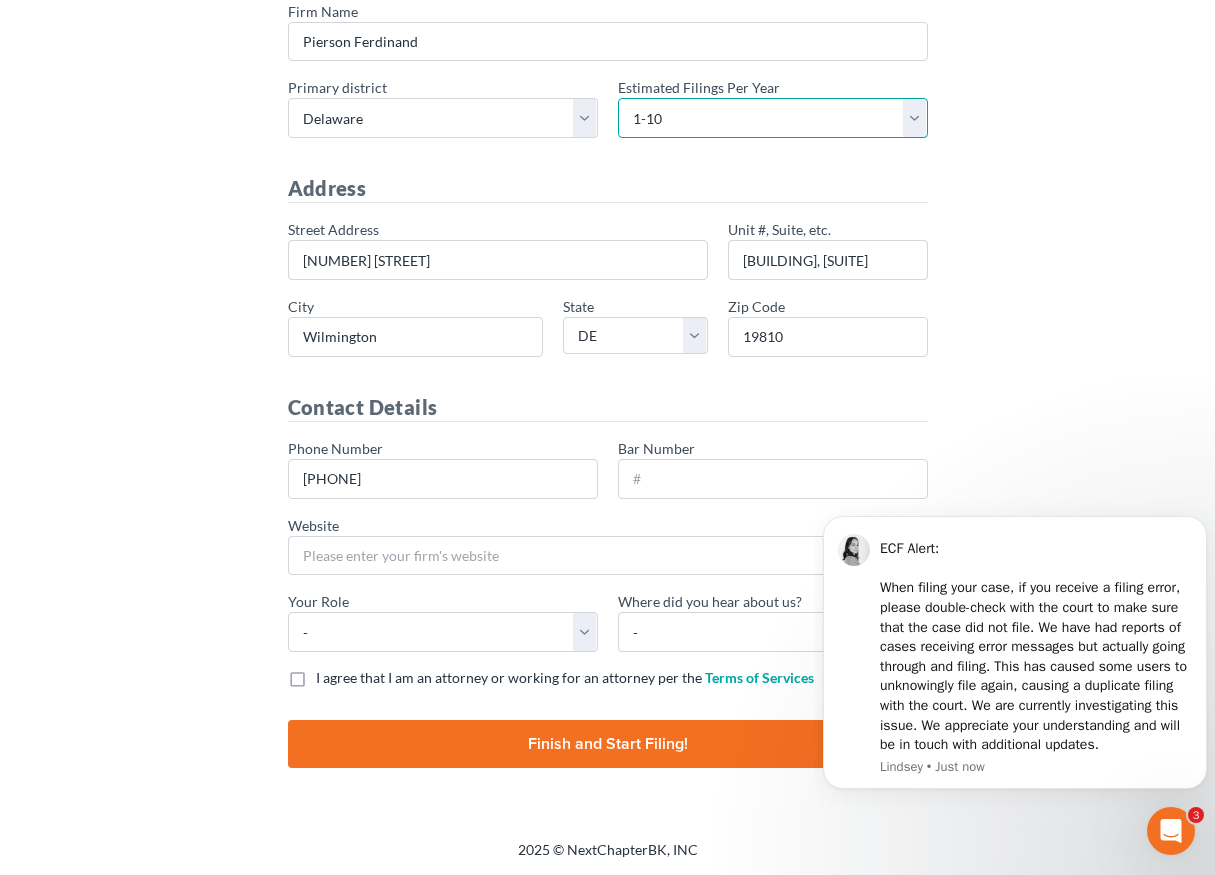 scroll, scrollTop: 241, scrollLeft: 0, axis: vertical 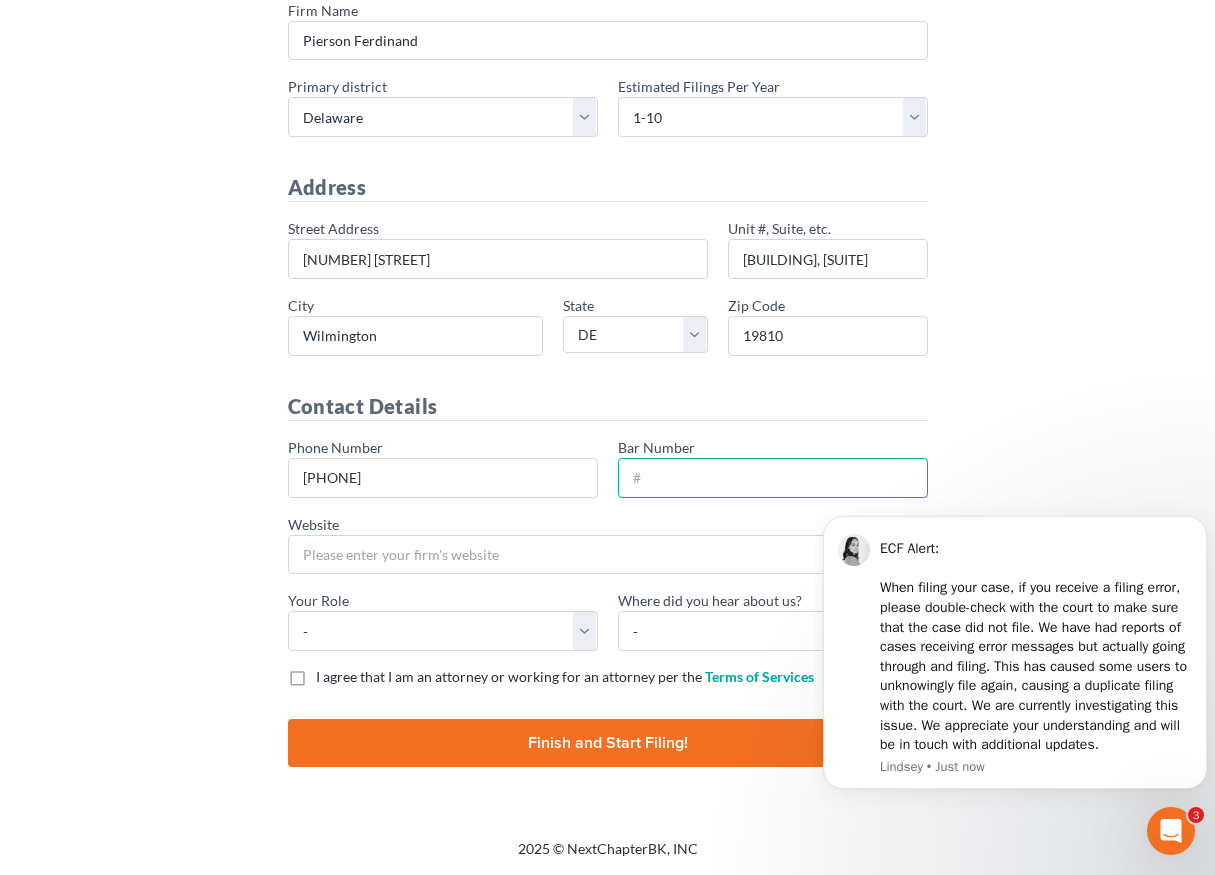 click on "Bar Number" at bounding box center (773, 478) 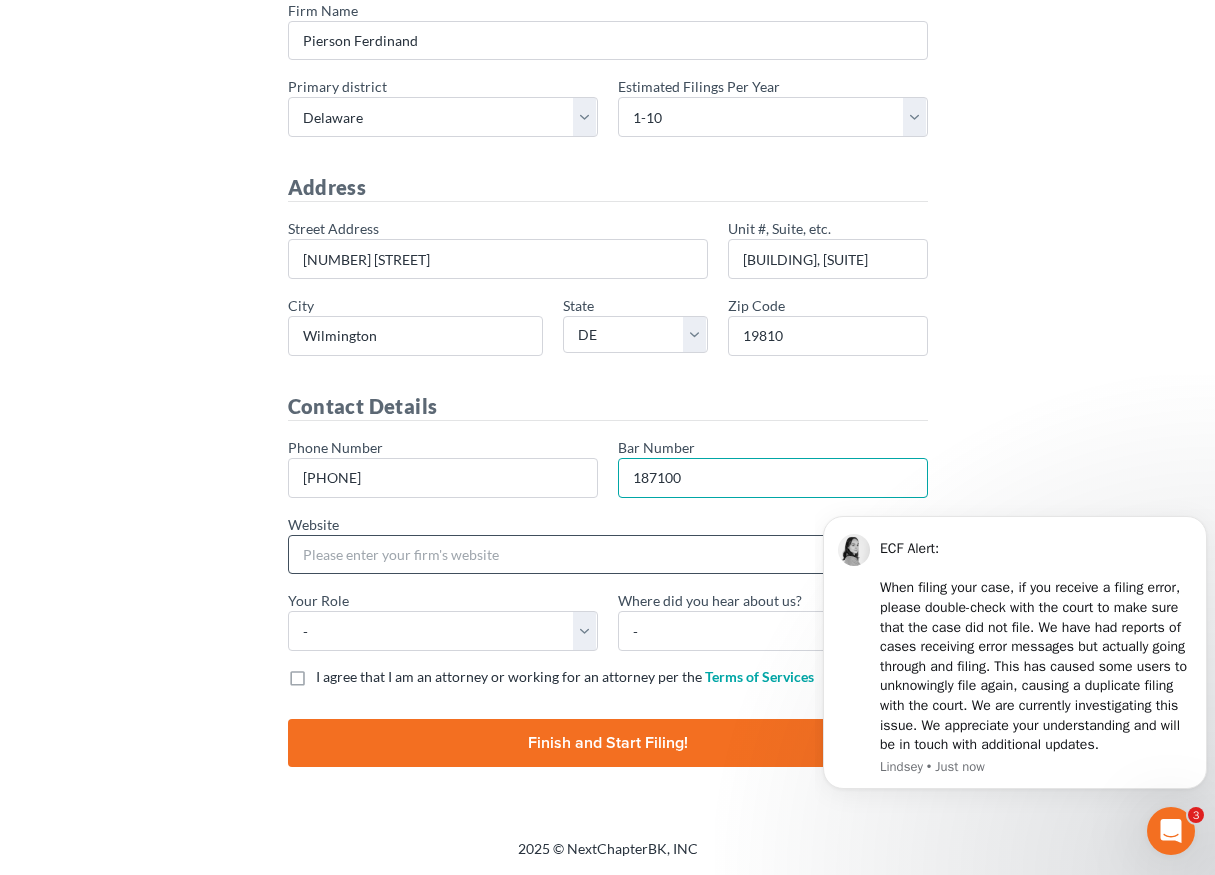 type on "187100" 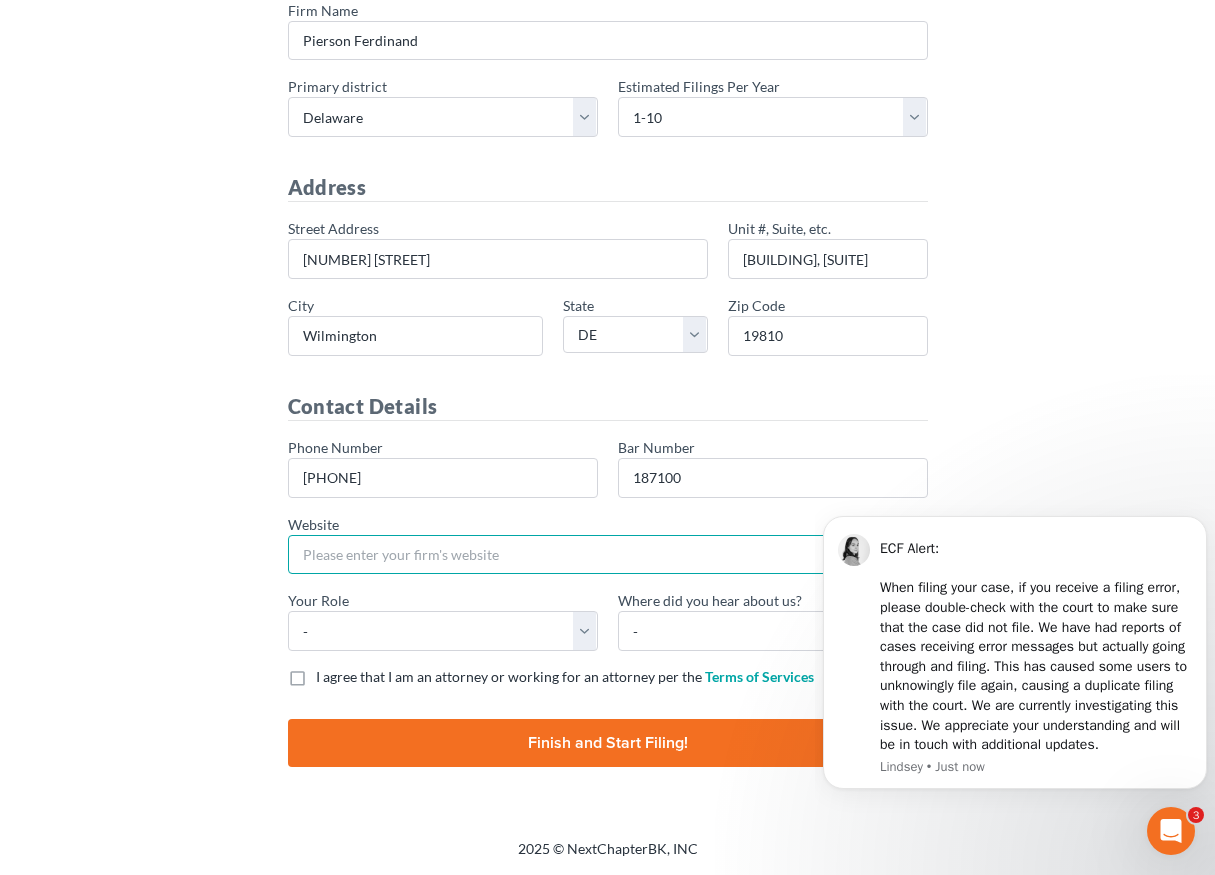 click on "Website" at bounding box center (608, 555) 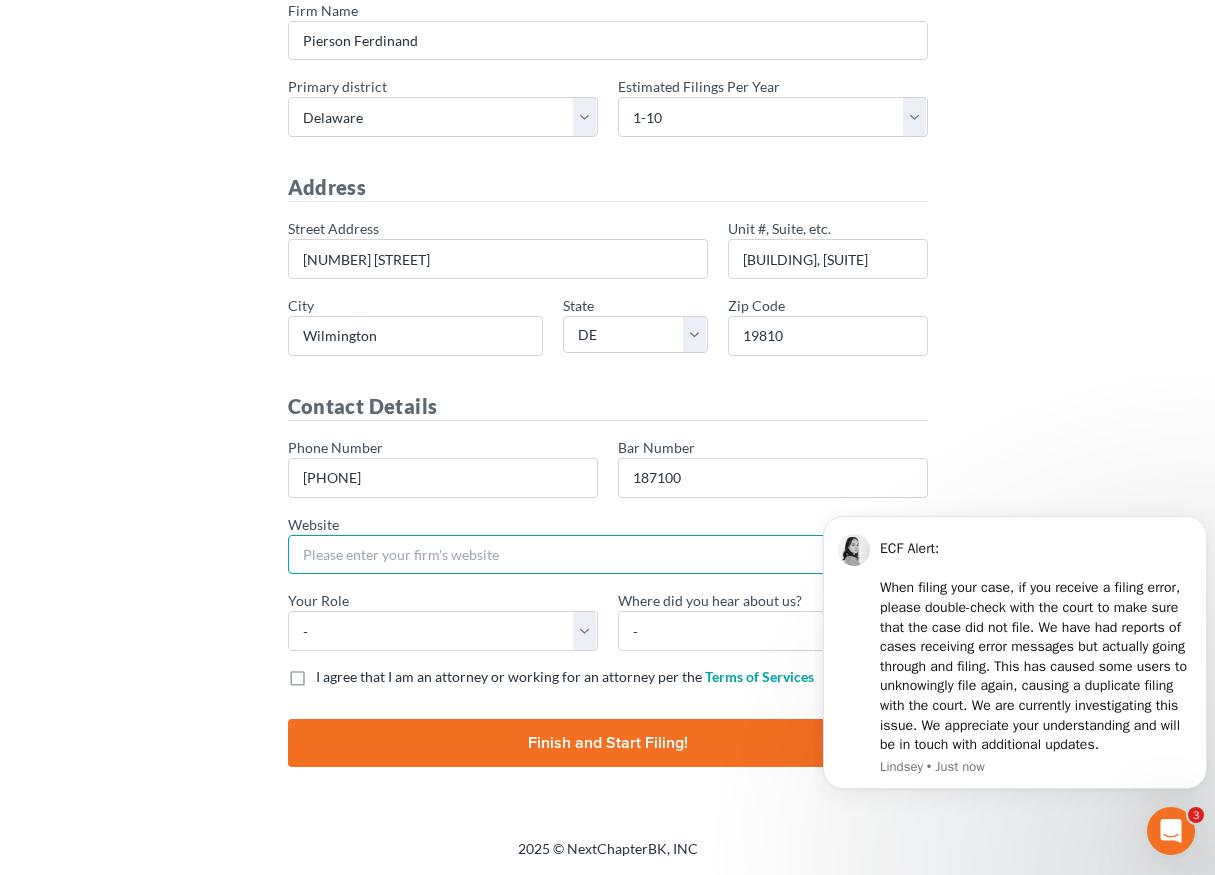 click on "Website" at bounding box center [608, 555] 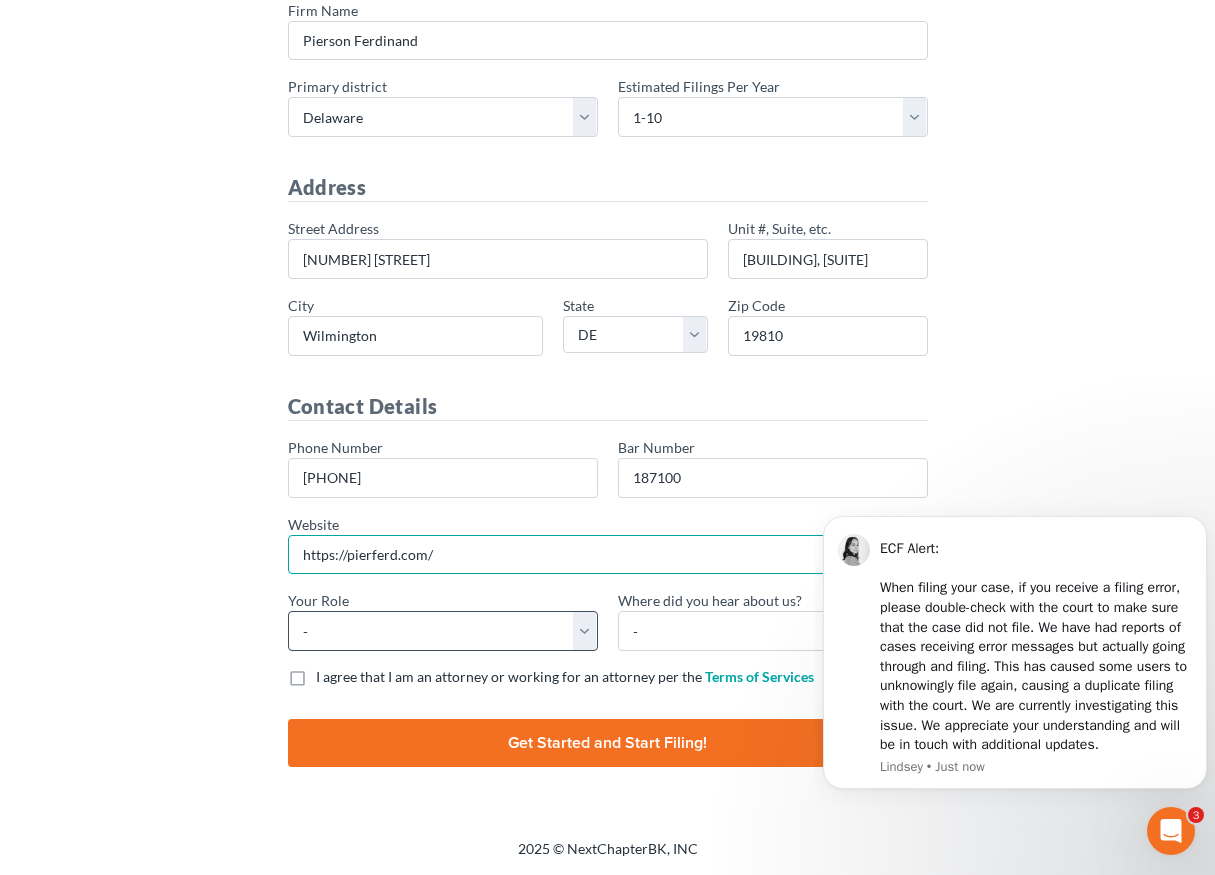 type on "https://pierferd.com/" 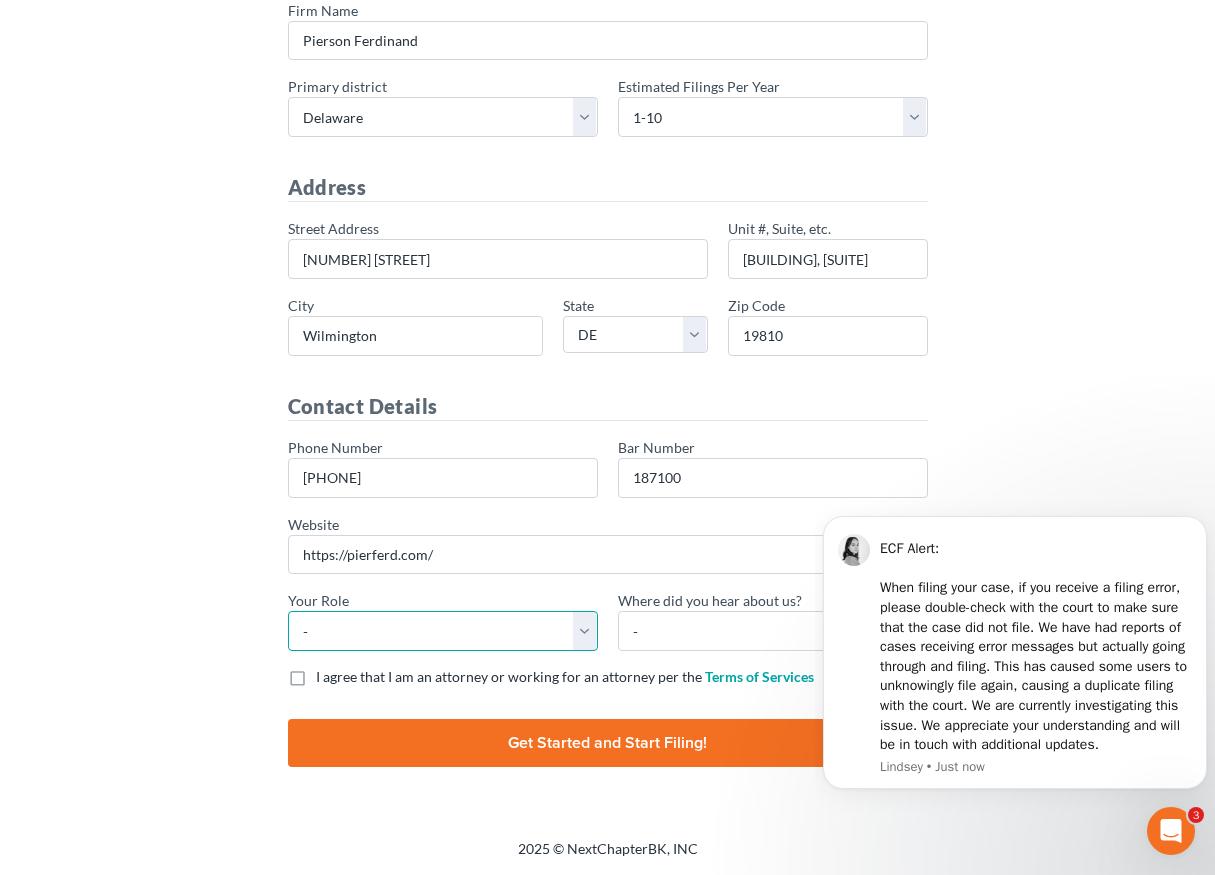 click on "-
Attorney
Paralegal
Assistant" at bounding box center [443, 631] 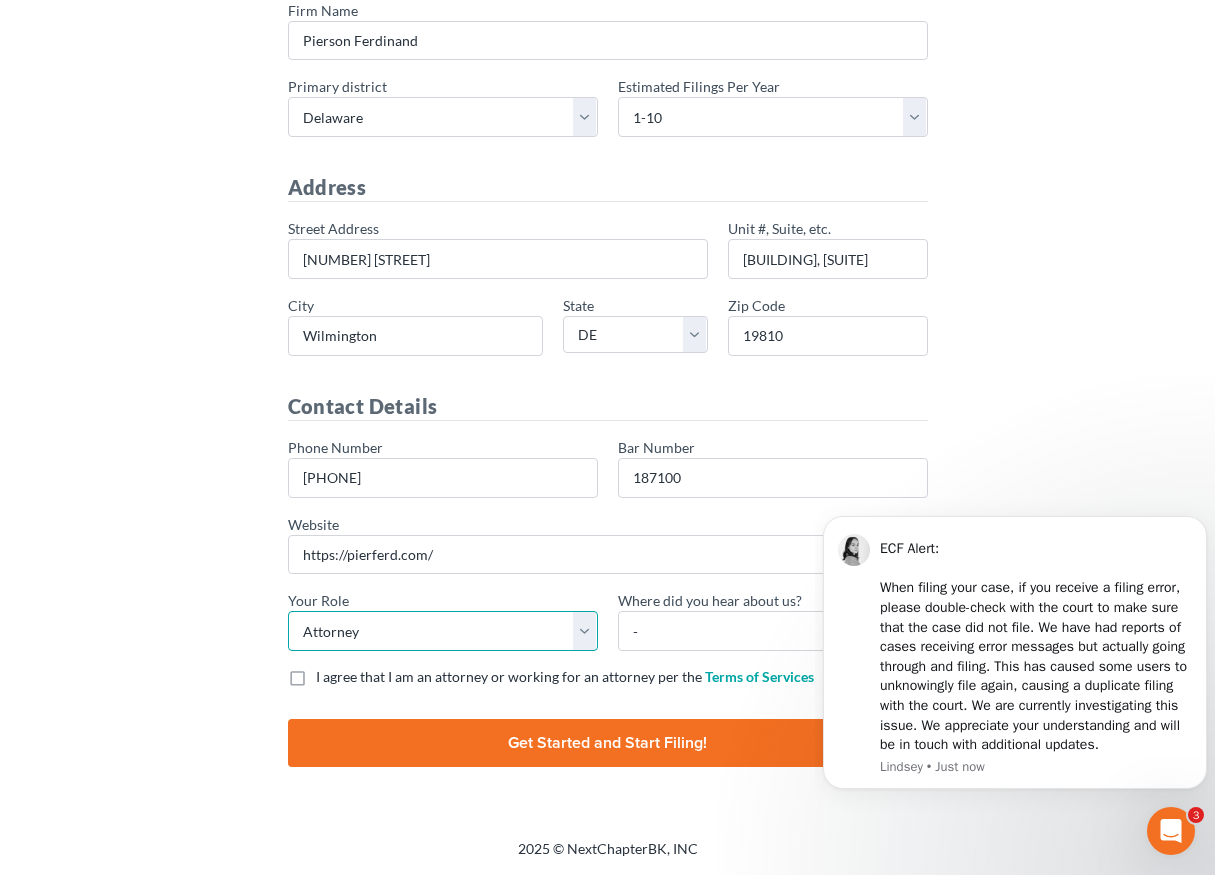 click on "-
Attorney
Paralegal
Assistant" at bounding box center (443, 631) 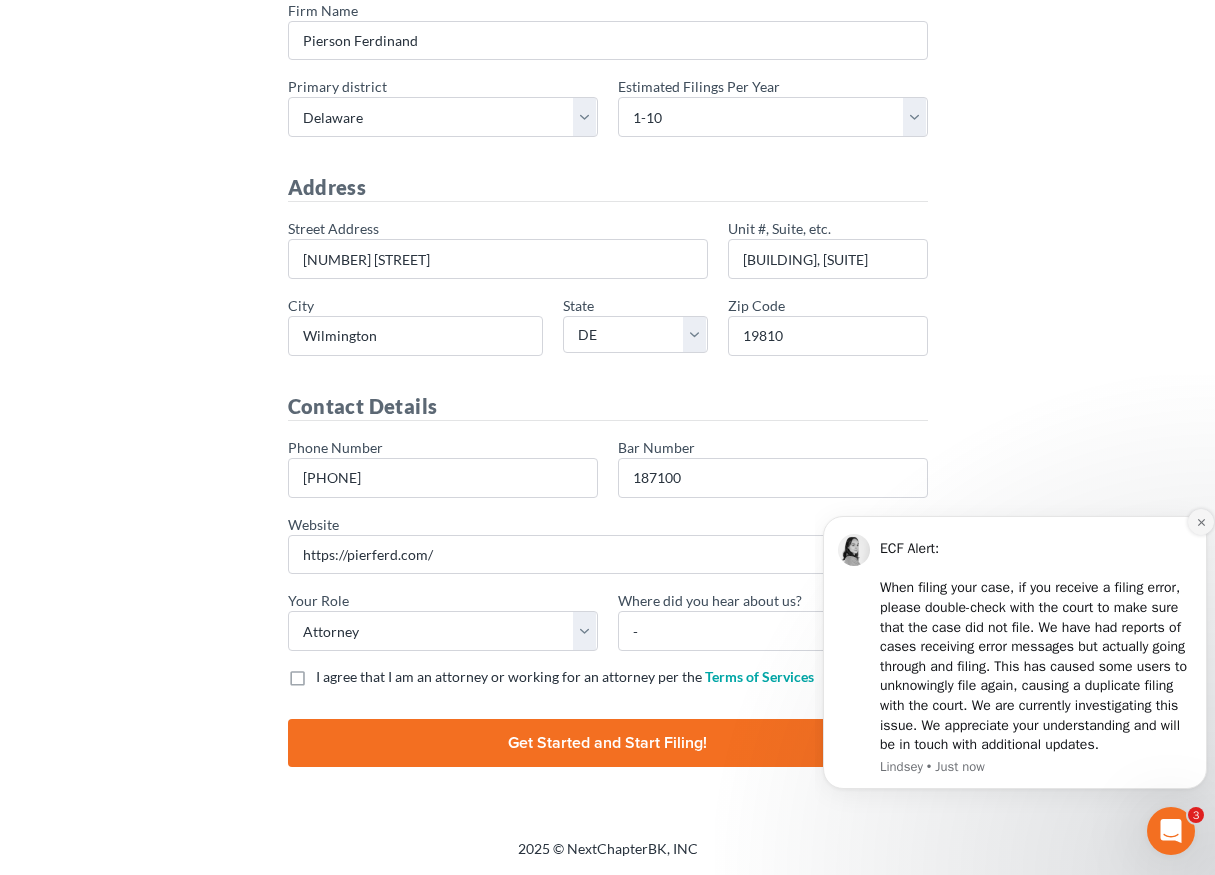 click 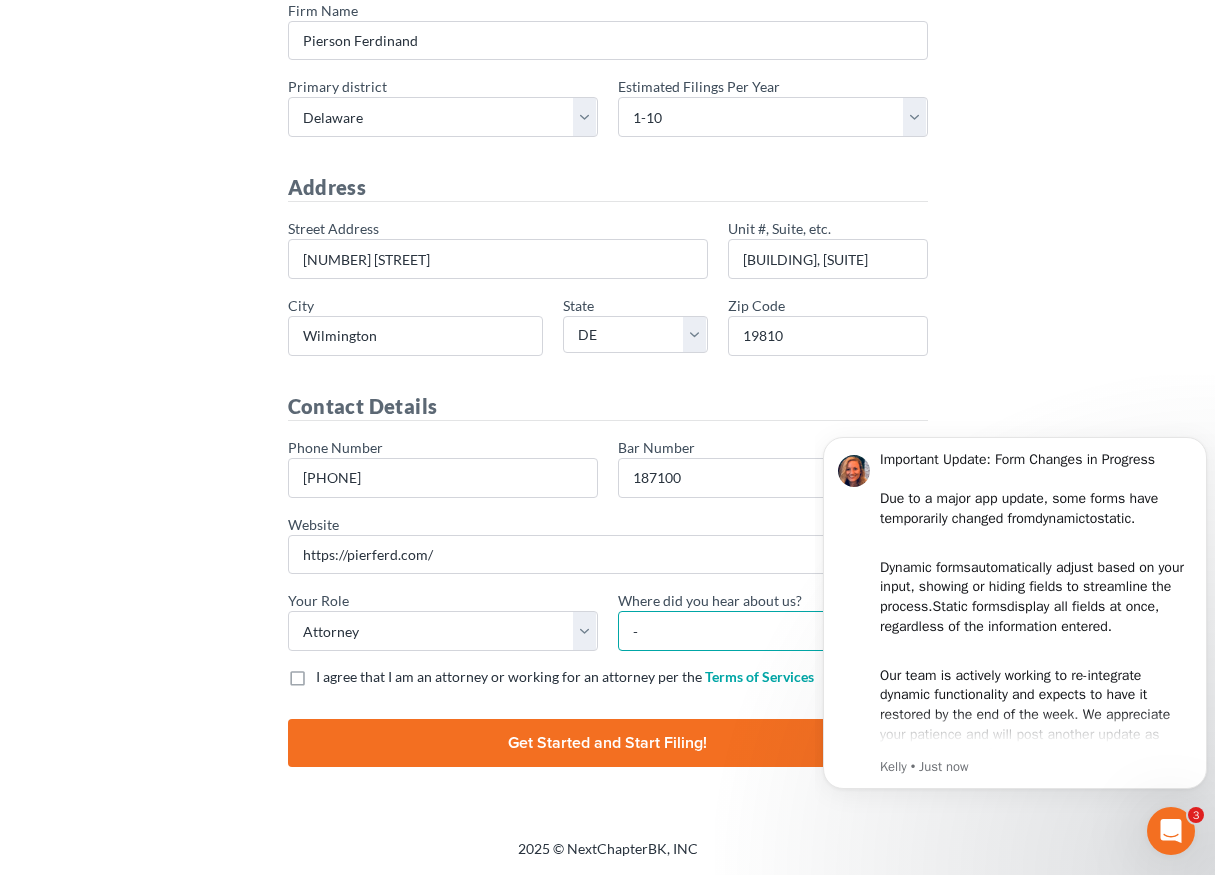 click on "-
Bar association
Capterra
Clio
Email
Facebook
Google
Word of mouth
Other" at bounding box center (773, 631) 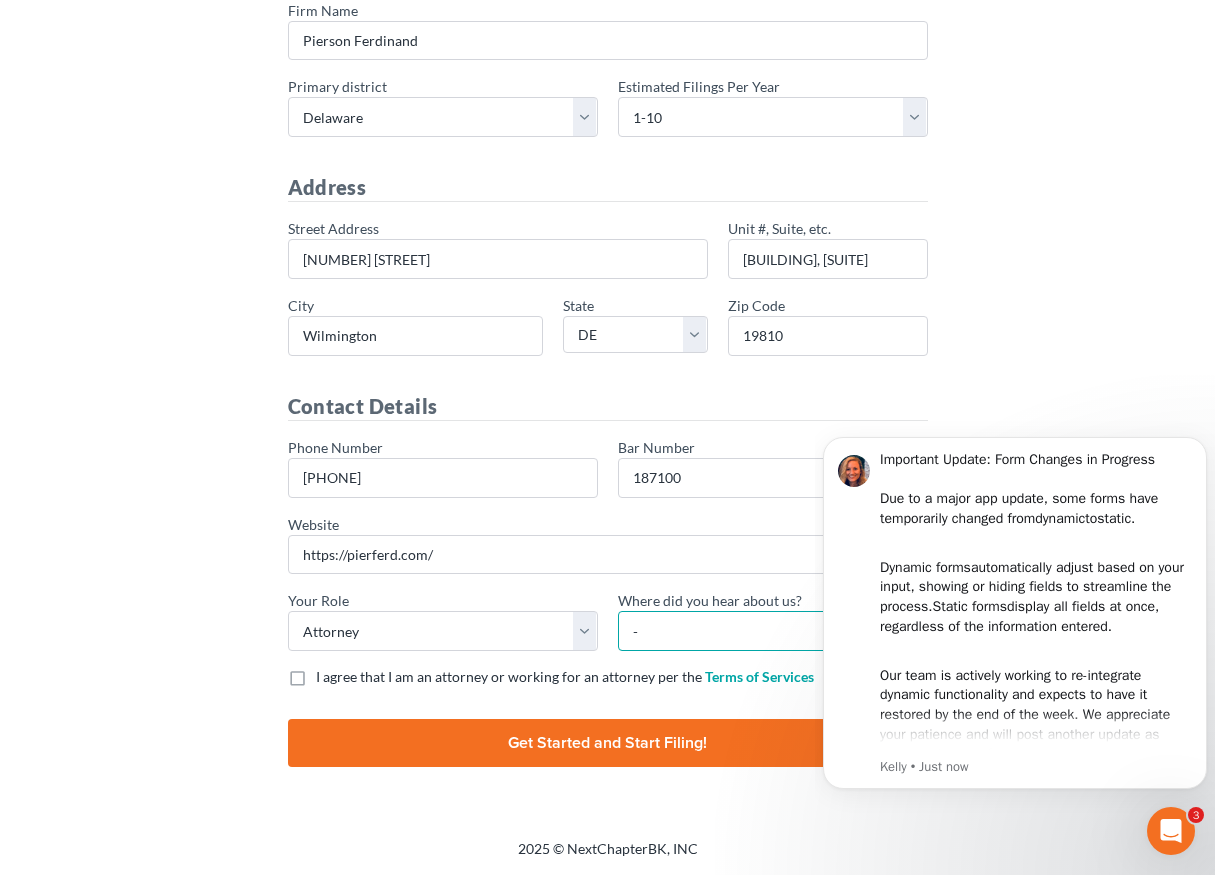 select on "Google" 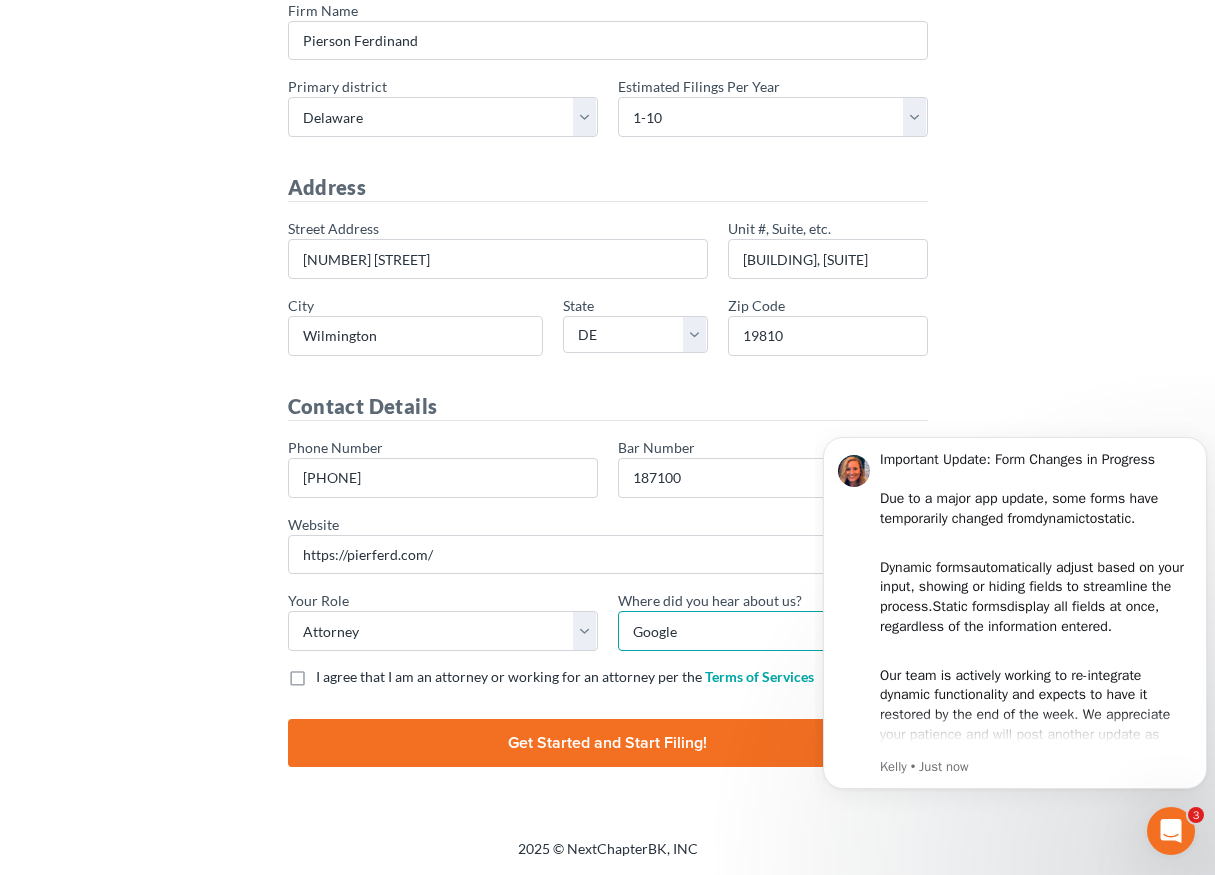 click on "-
Bar association
Capterra
Clio
Email
Facebook
Google
Word of mouth
Other" at bounding box center [773, 631] 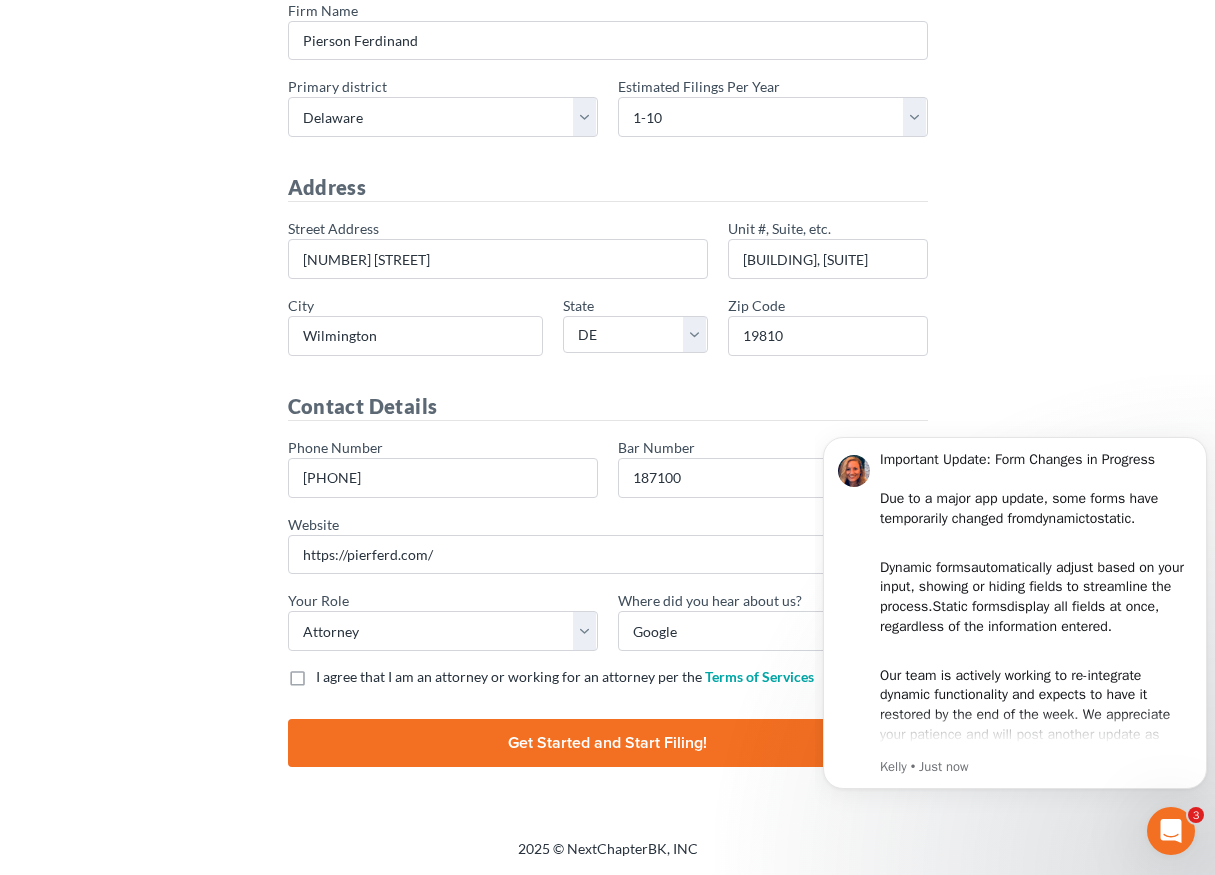 click on "I agree that I am an attorney or working for an attorney per the   Terms of Services" at bounding box center [565, 677] 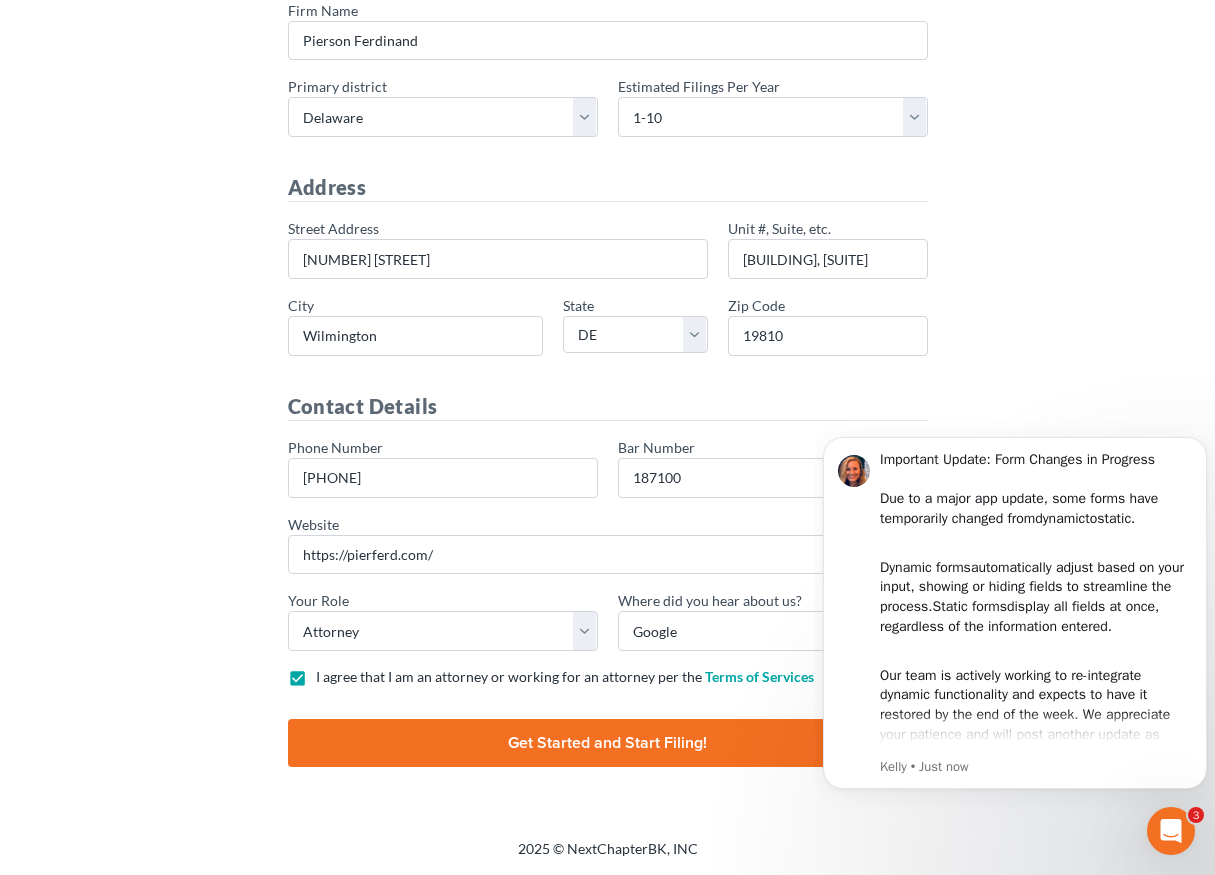 click on "Finish and Start Filing!" at bounding box center (608, 743) 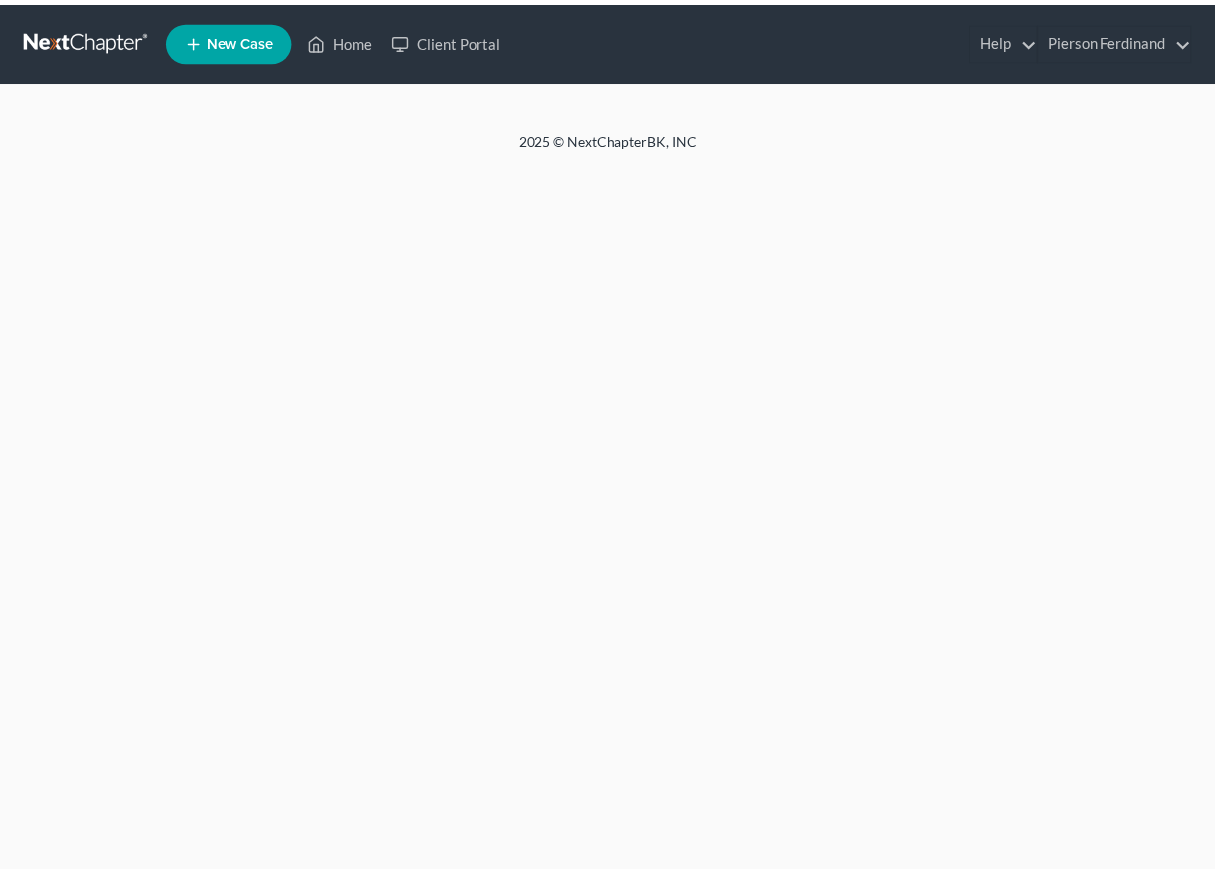 scroll, scrollTop: 0, scrollLeft: 0, axis: both 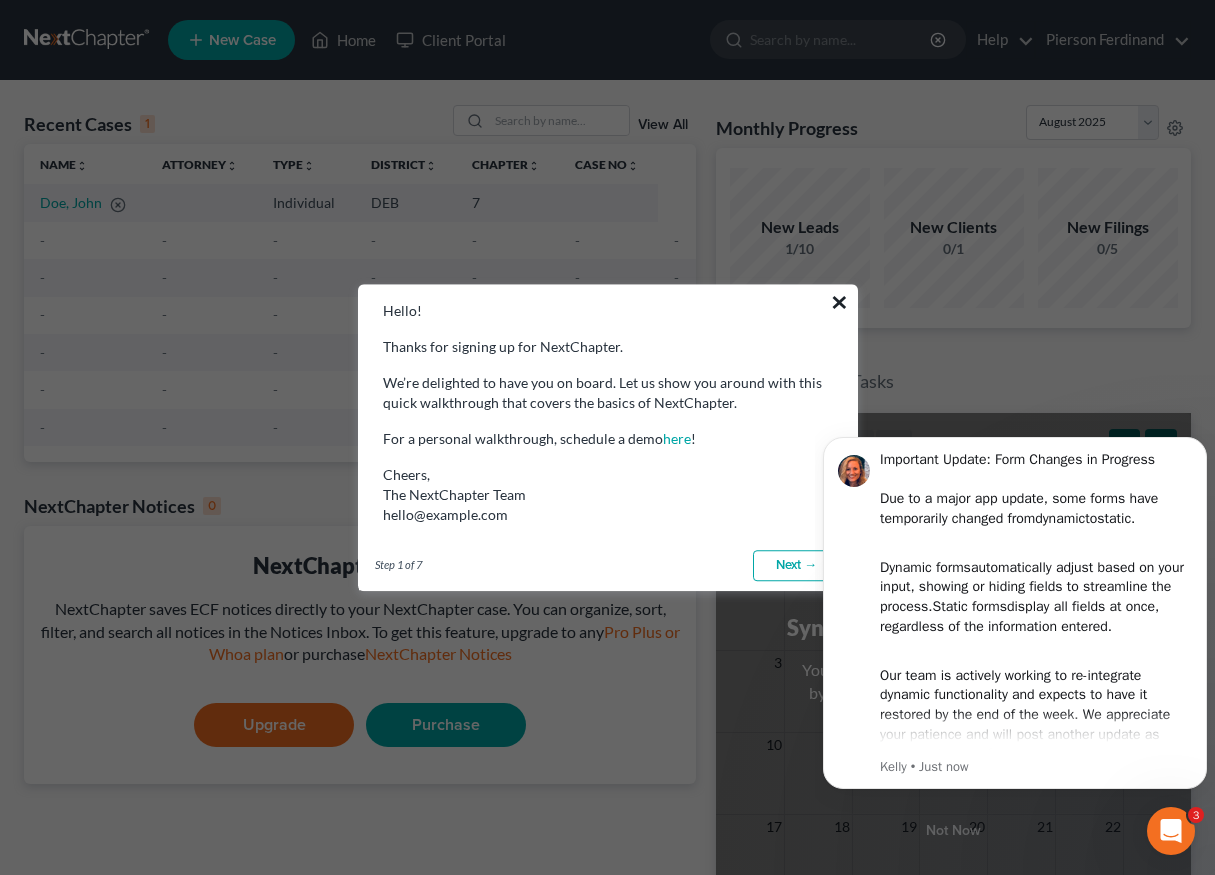 click on "×" at bounding box center [839, 302] 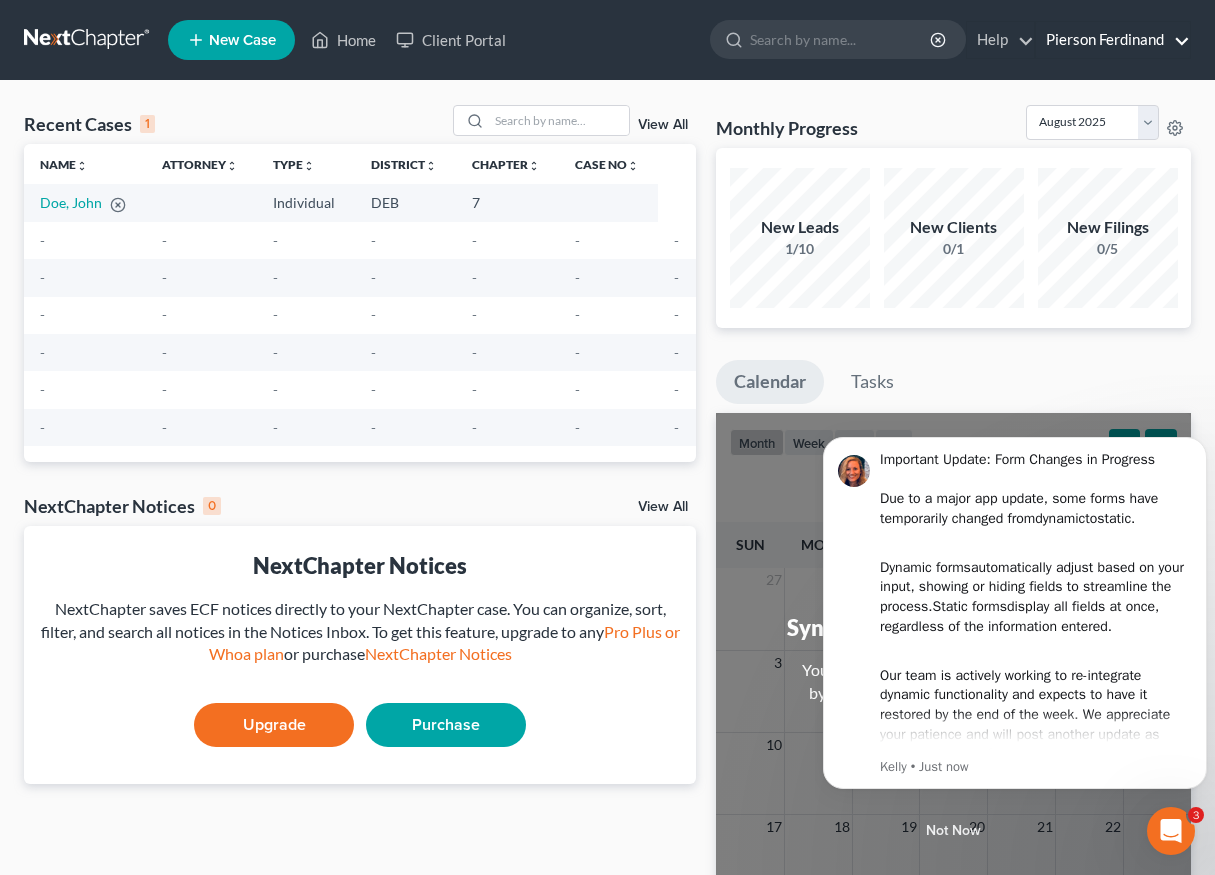 click on "Pierson Ferdinand" at bounding box center (1113, 40) 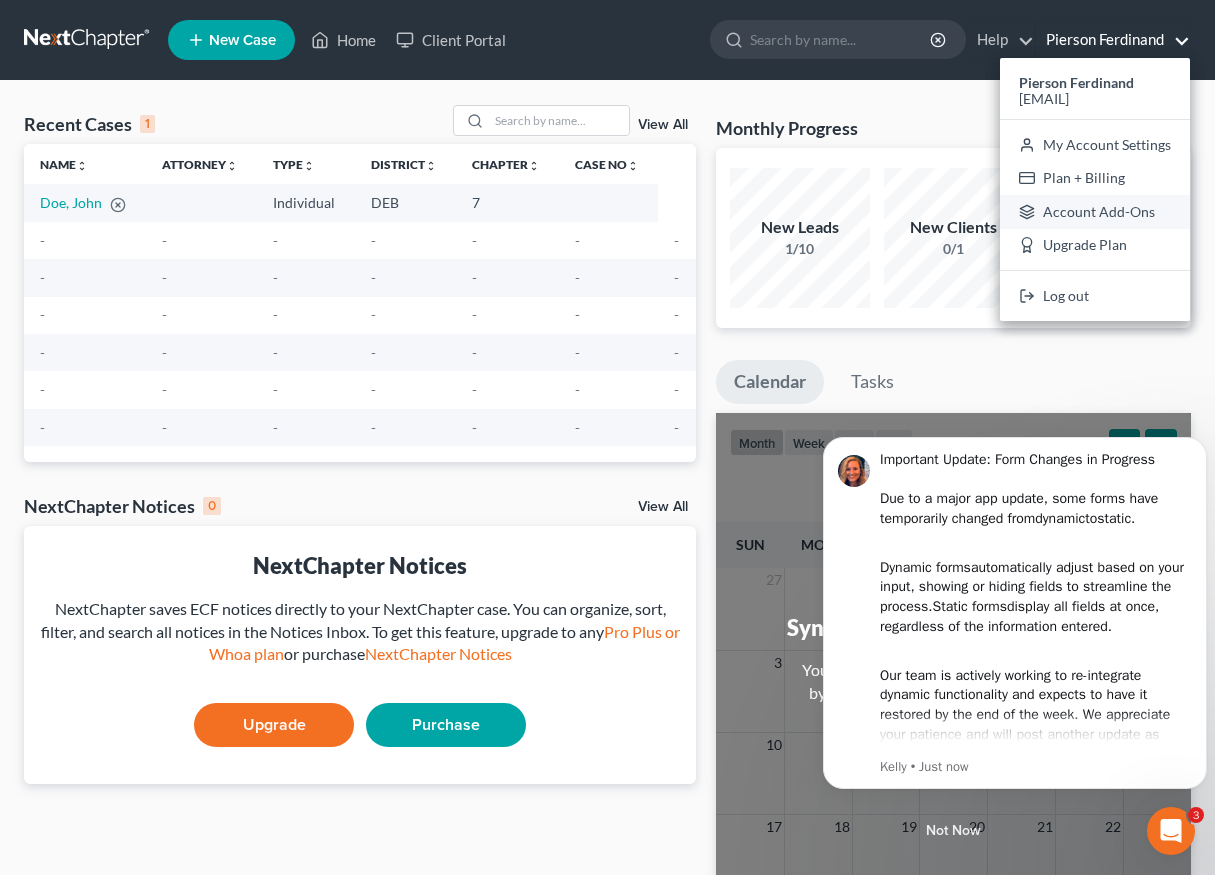 click on "Account Add-Ons" at bounding box center [1095, 212] 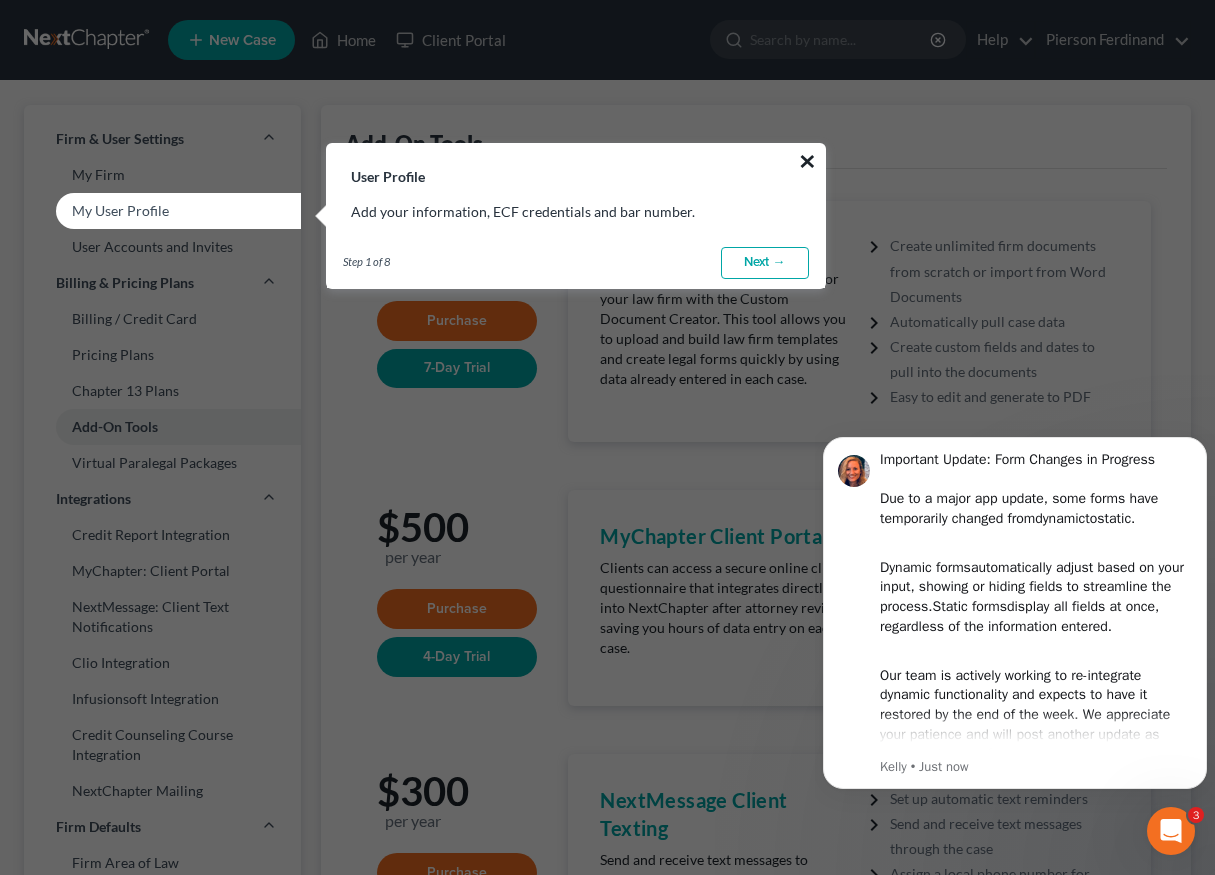 click on "×" at bounding box center (807, 161) 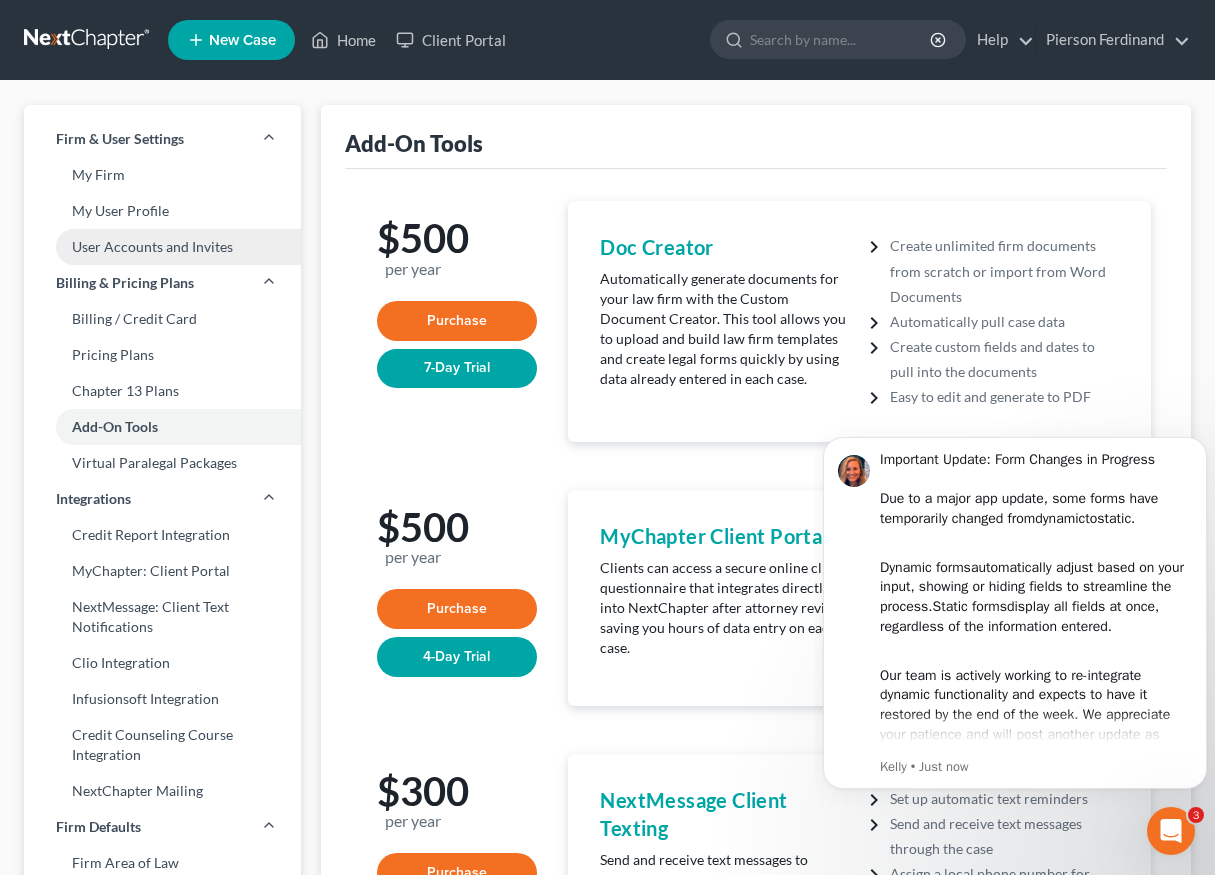 click on "User Accounts and Invites" at bounding box center (162, 247) 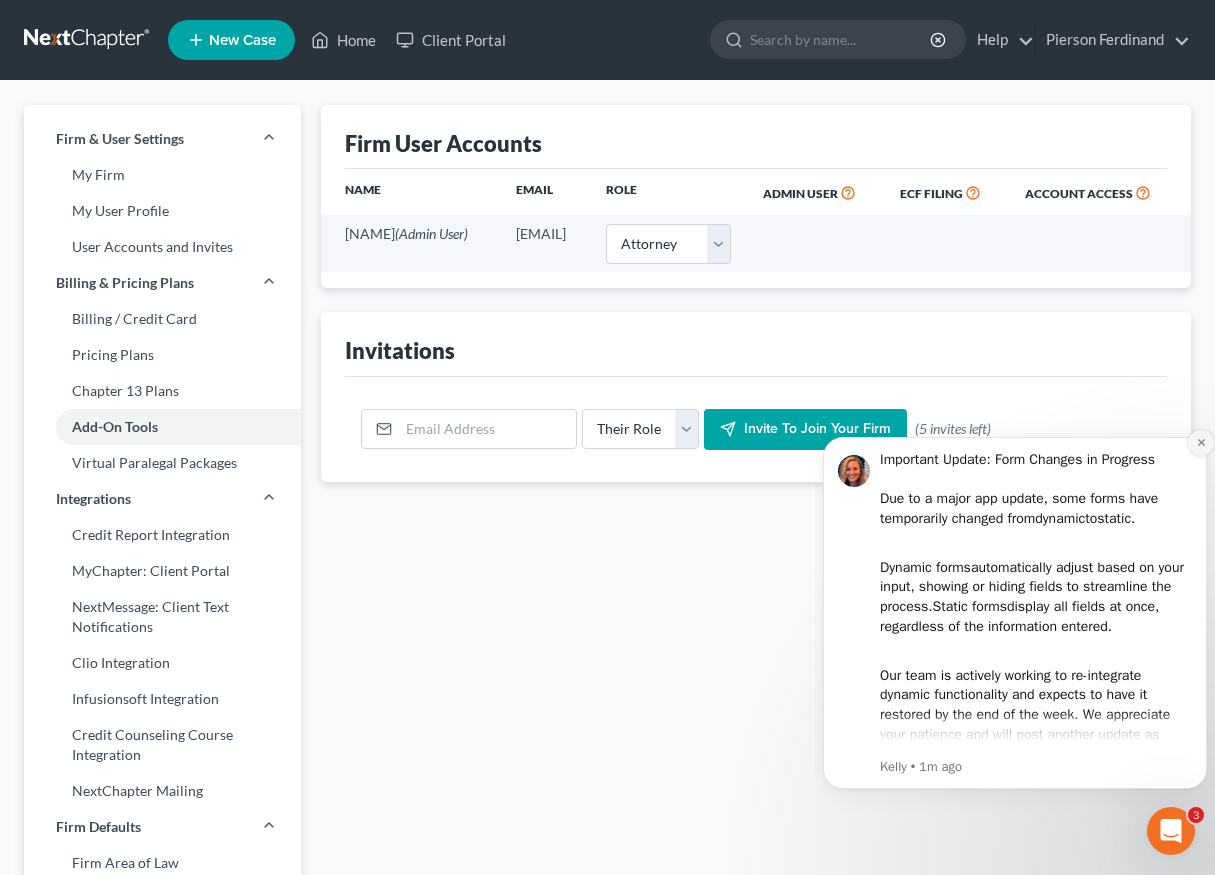 click 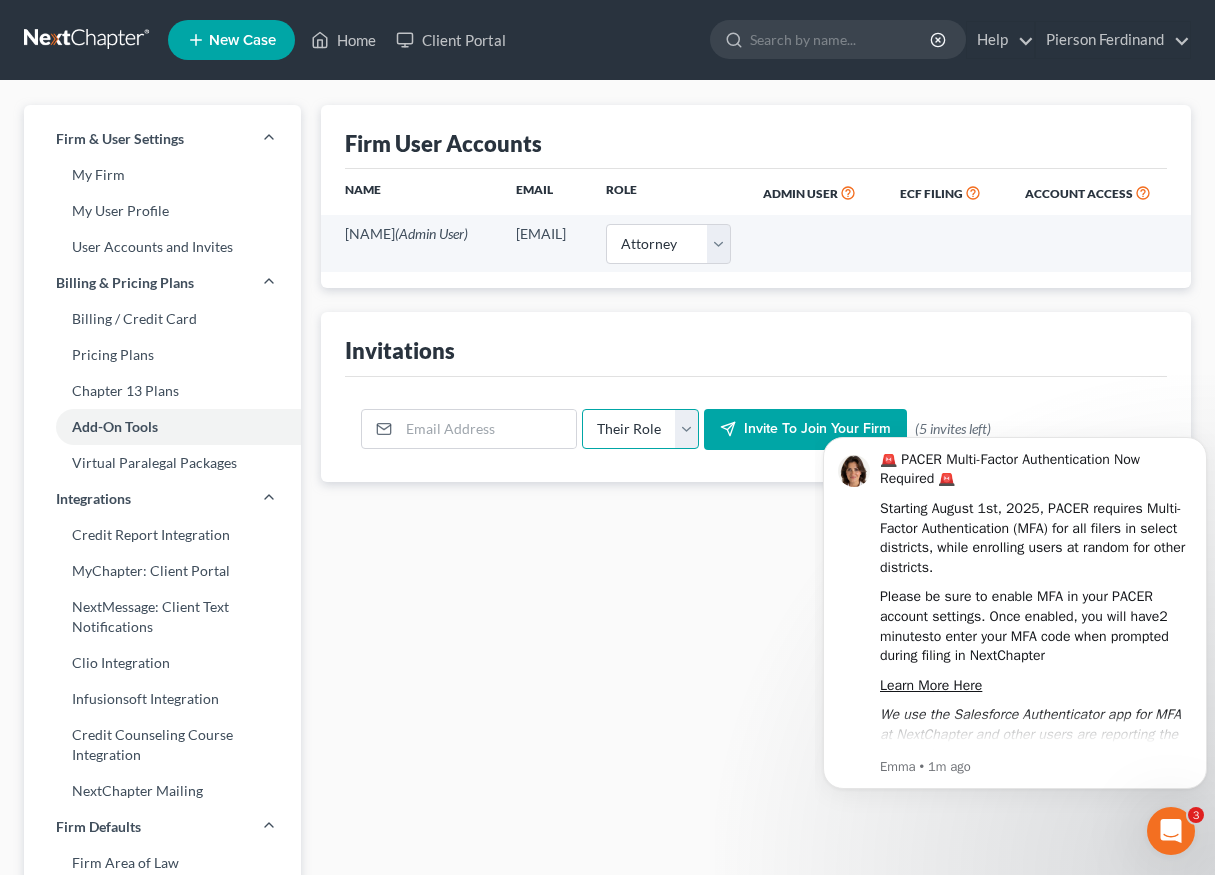 click on "Their Role Attorney Paralegal Assistant" at bounding box center (640, 429) 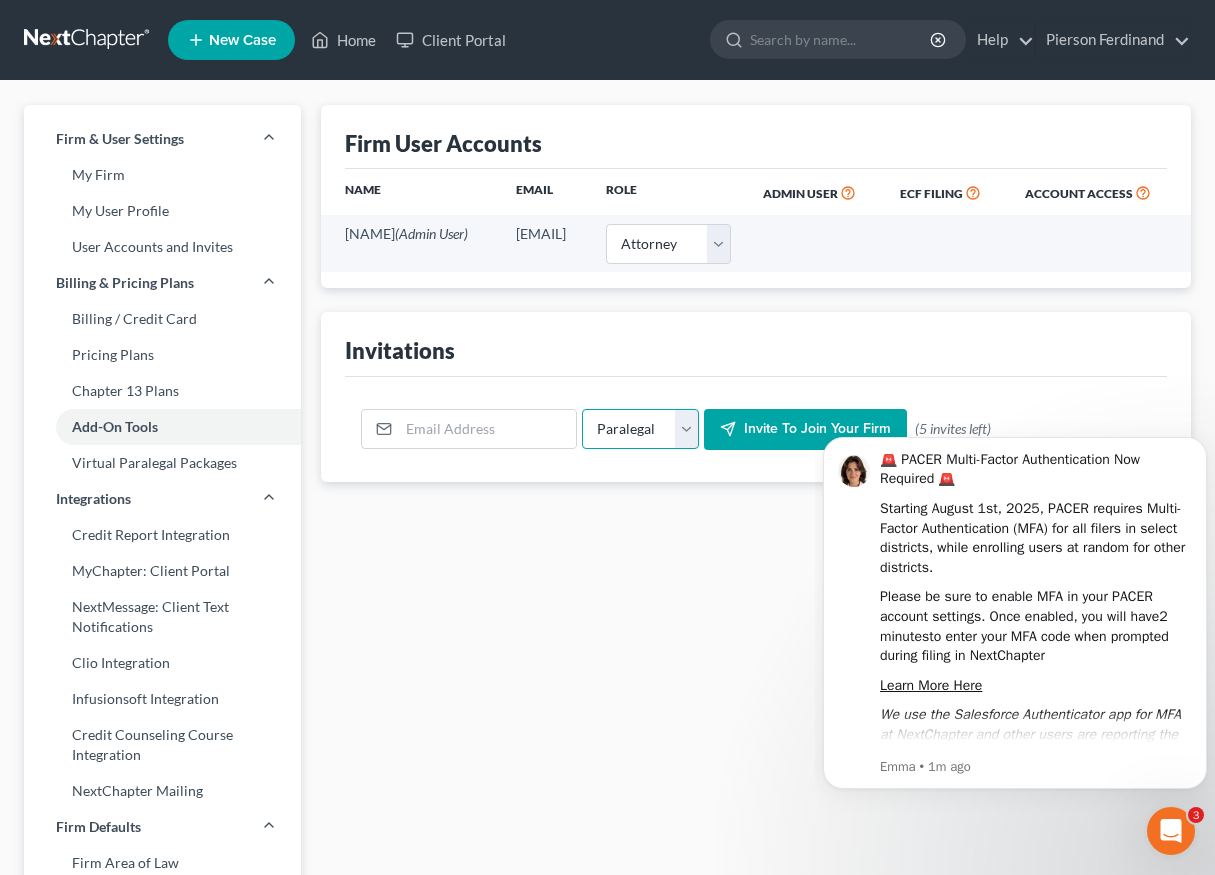 click on "Their Role Attorney Paralegal Assistant" at bounding box center (640, 429) 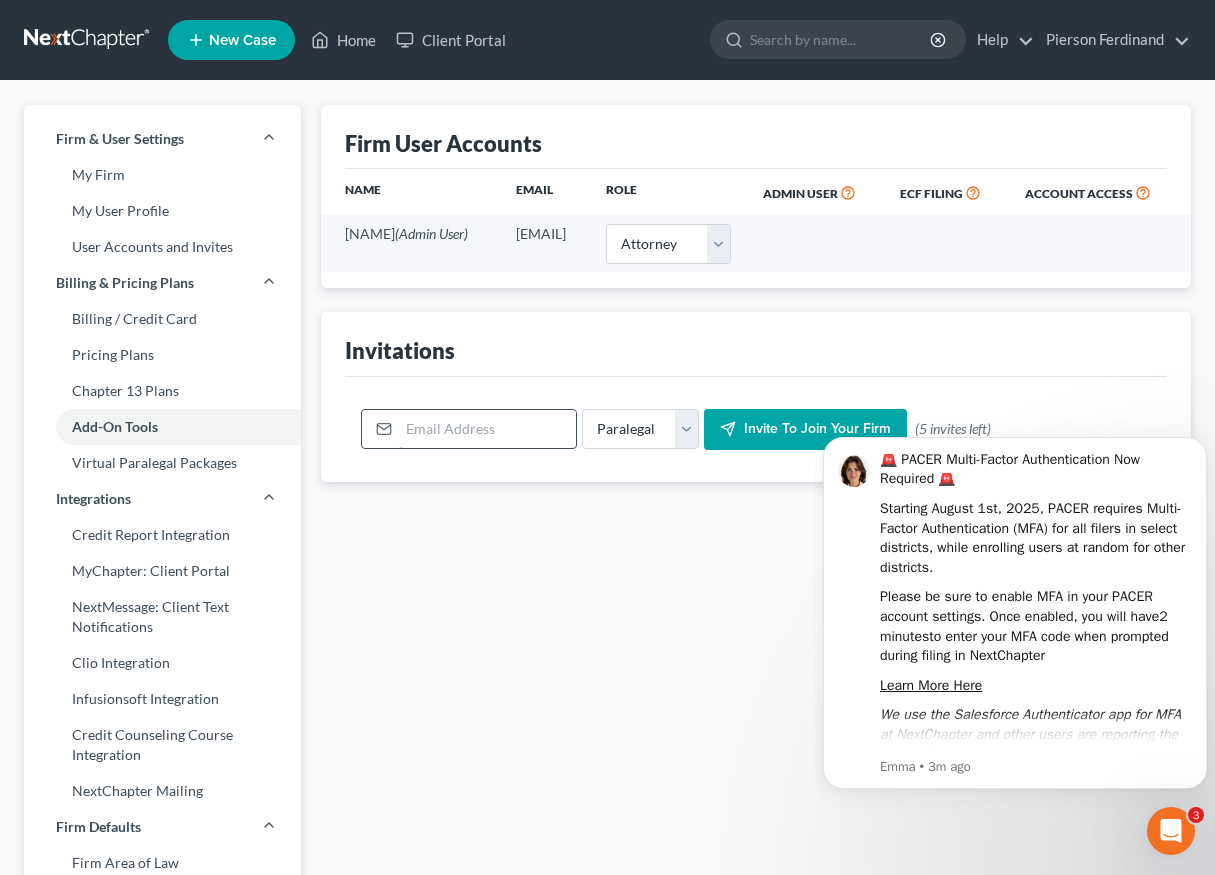 click at bounding box center (487, 429) 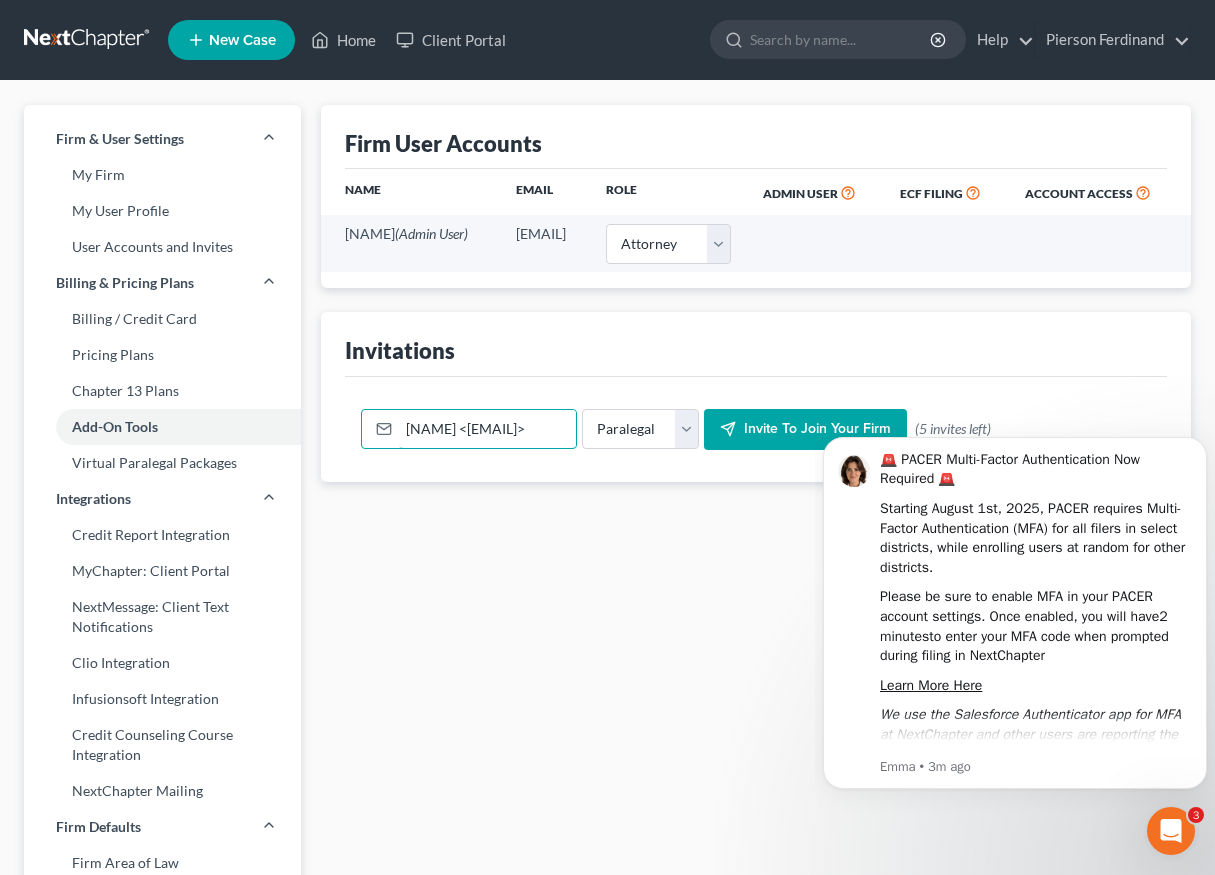 scroll, scrollTop: 0, scrollLeft: 0, axis: both 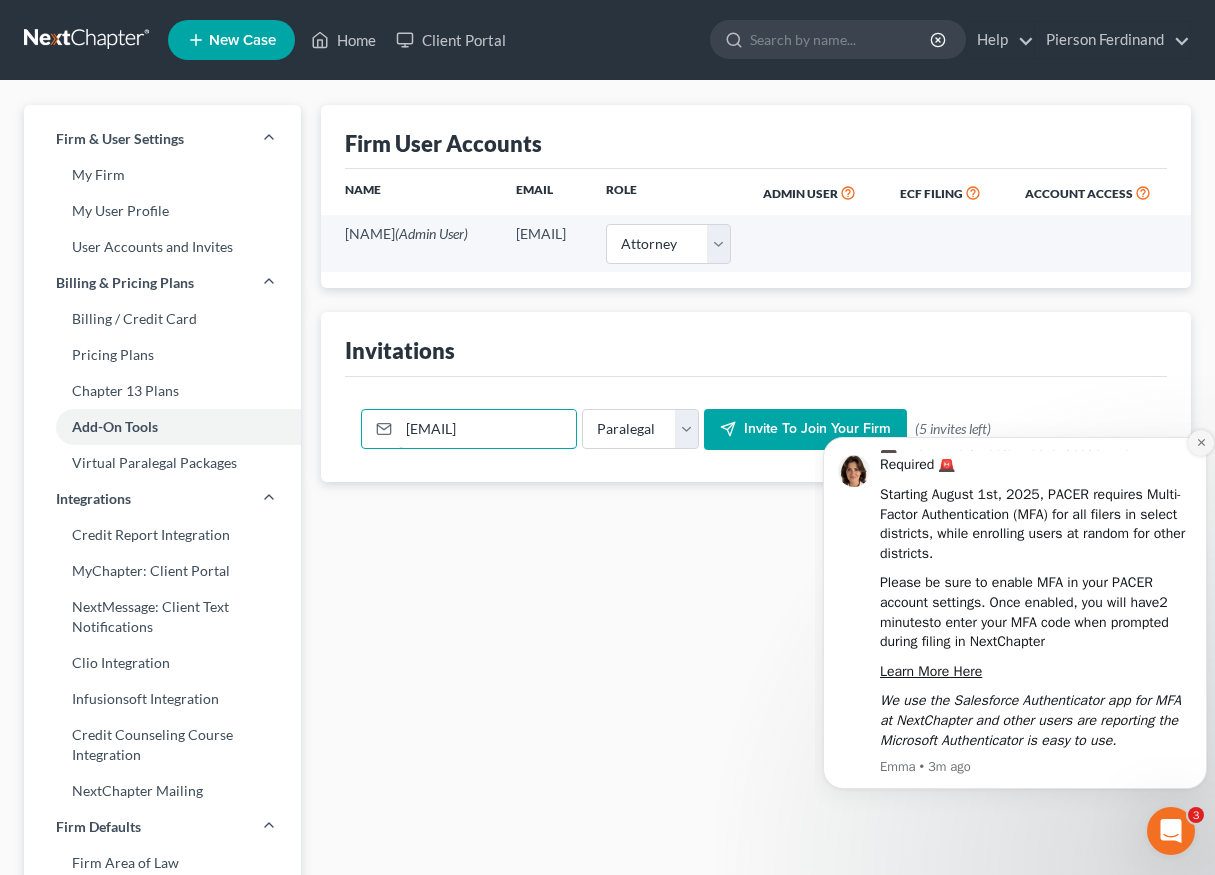 type on "[EMAIL]" 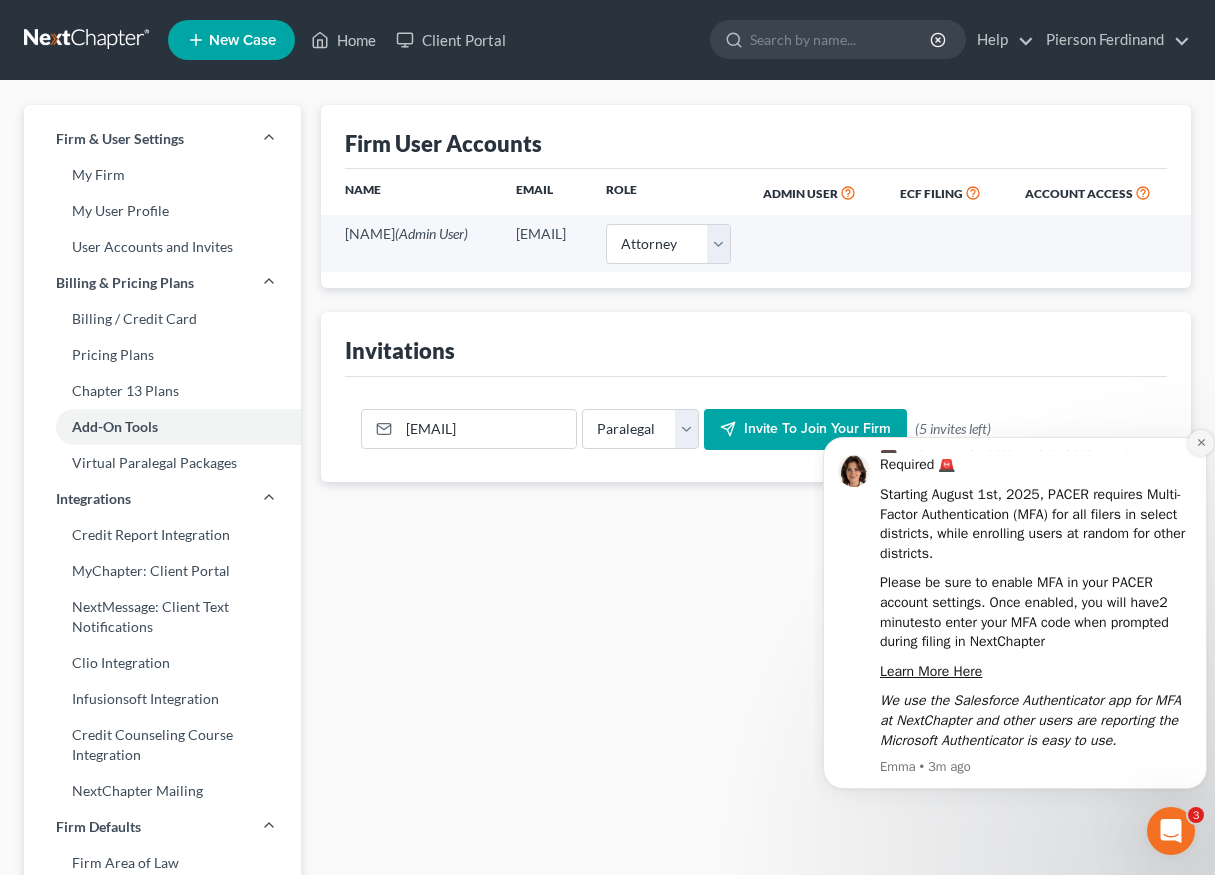 click 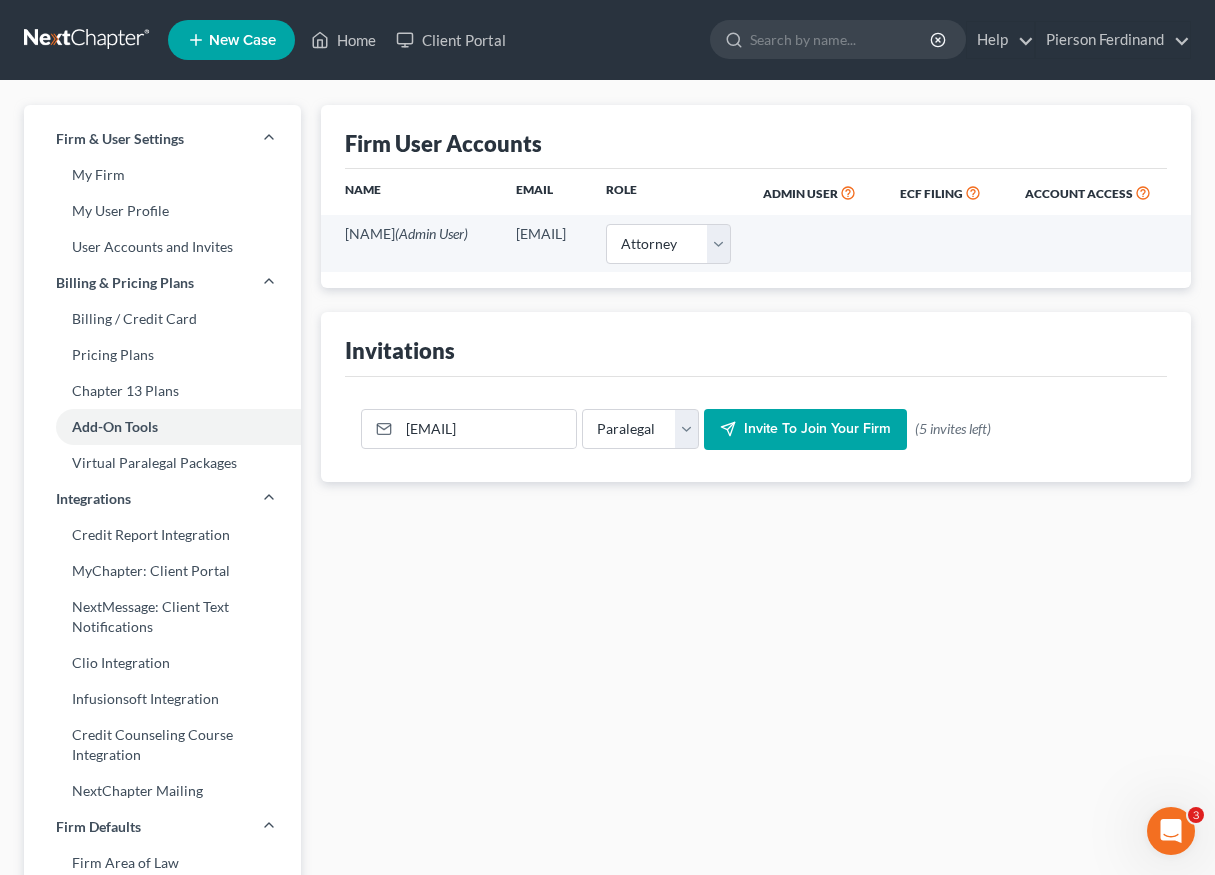 click on "Invite to join your firm" at bounding box center (817, 429) 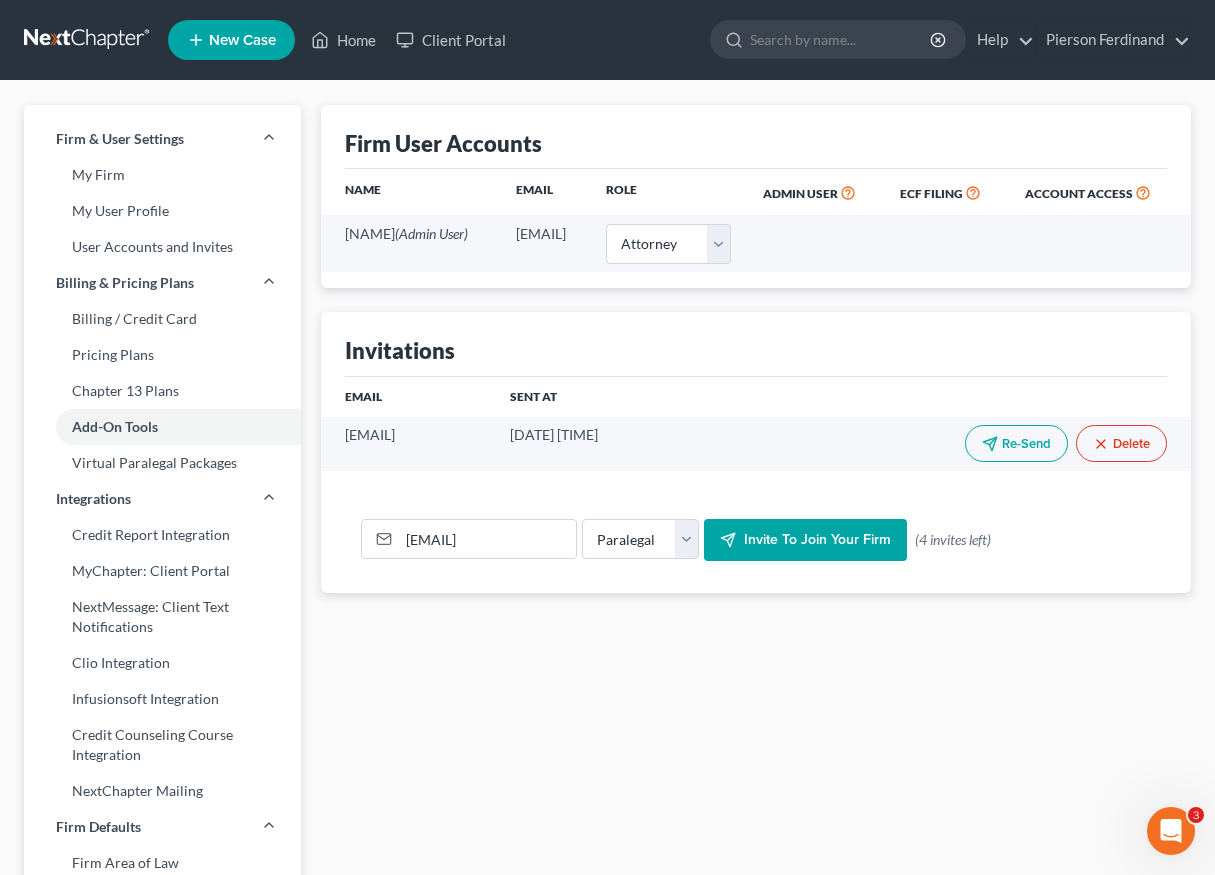 click on "[EMAIL] Their Role Attorney Paralegal Assistant Invite to join your firm (4 invites left)" at bounding box center (756, 540) 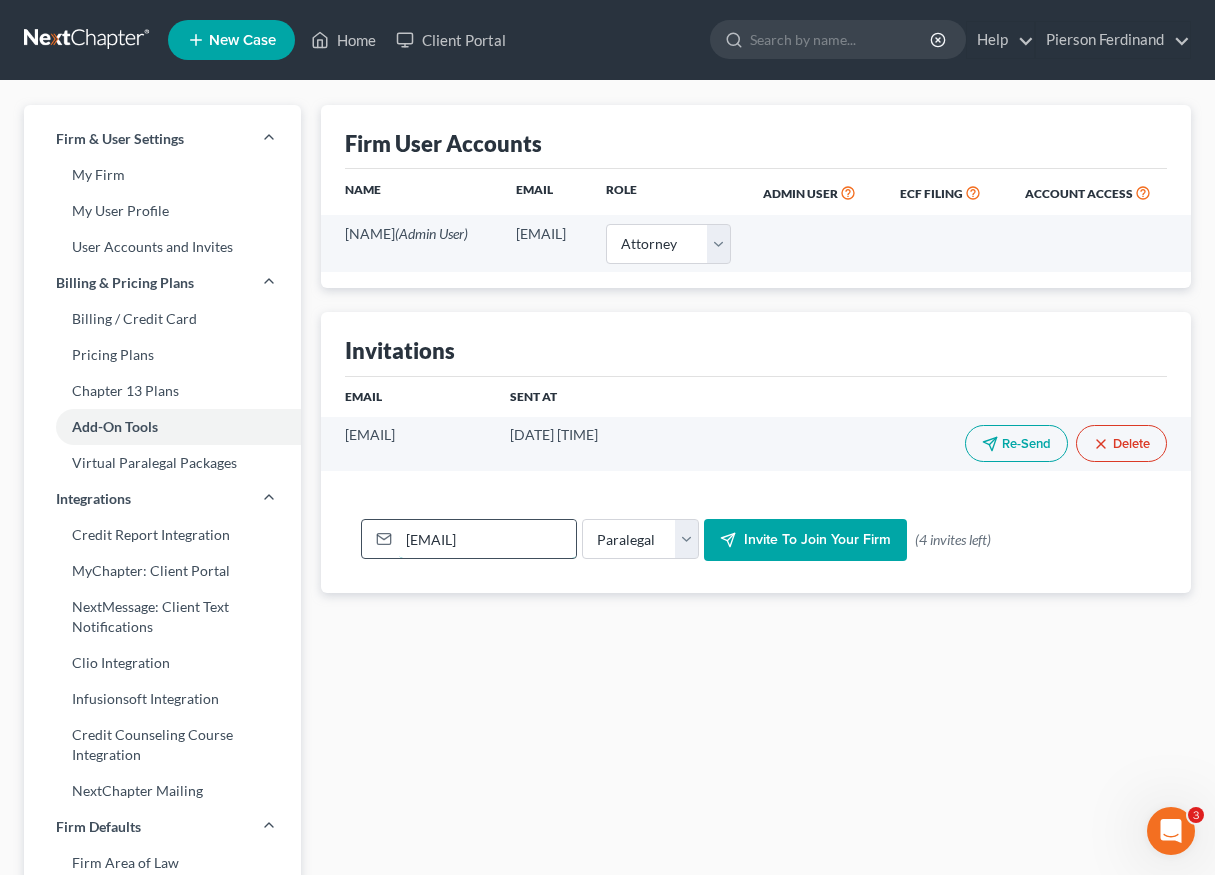 click on "[EMAIL]" at bounding box center [487, 539] 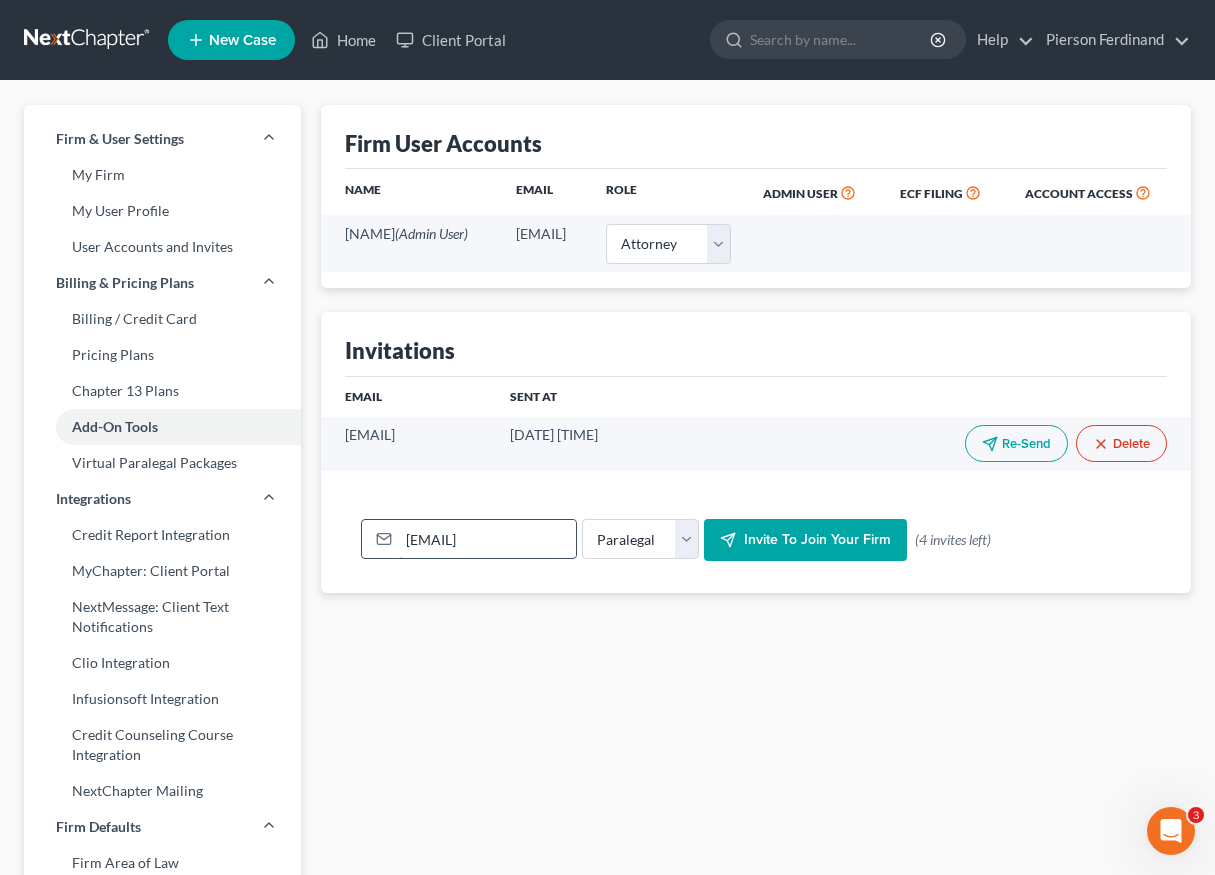 scroll, scrollTop: 0, scrollLeft: 41, axis: horizontal 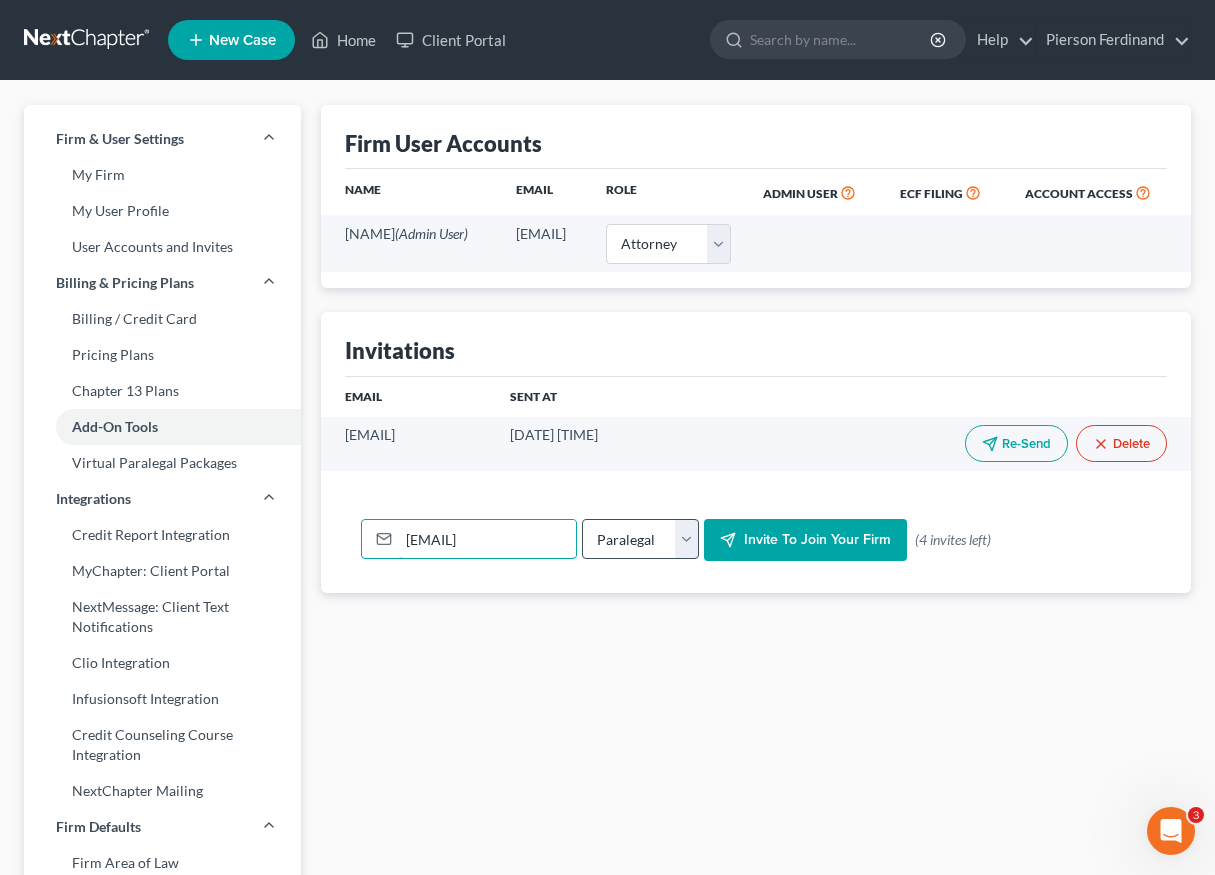type on "[EMAIL]" 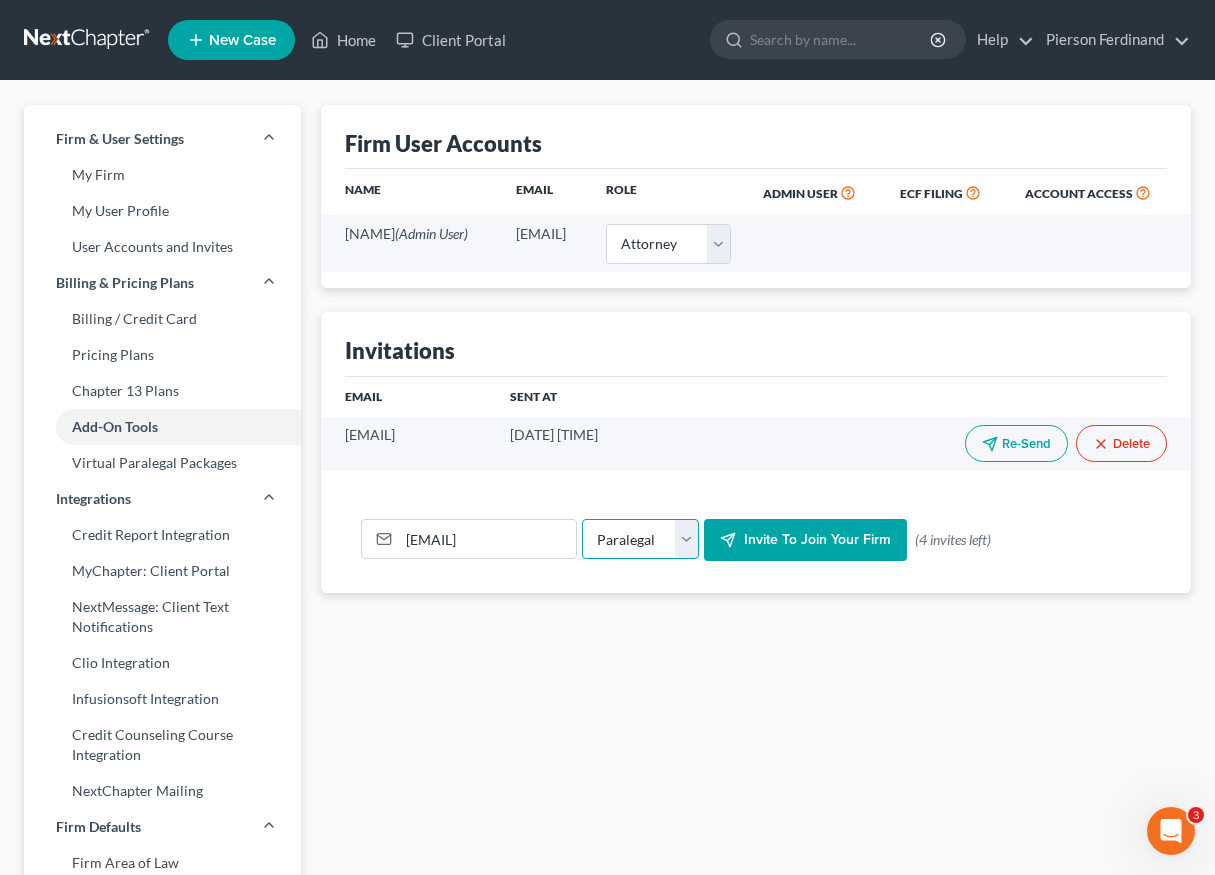 scroll, scrollTop: 0, scrollLeft: 0, axis: both 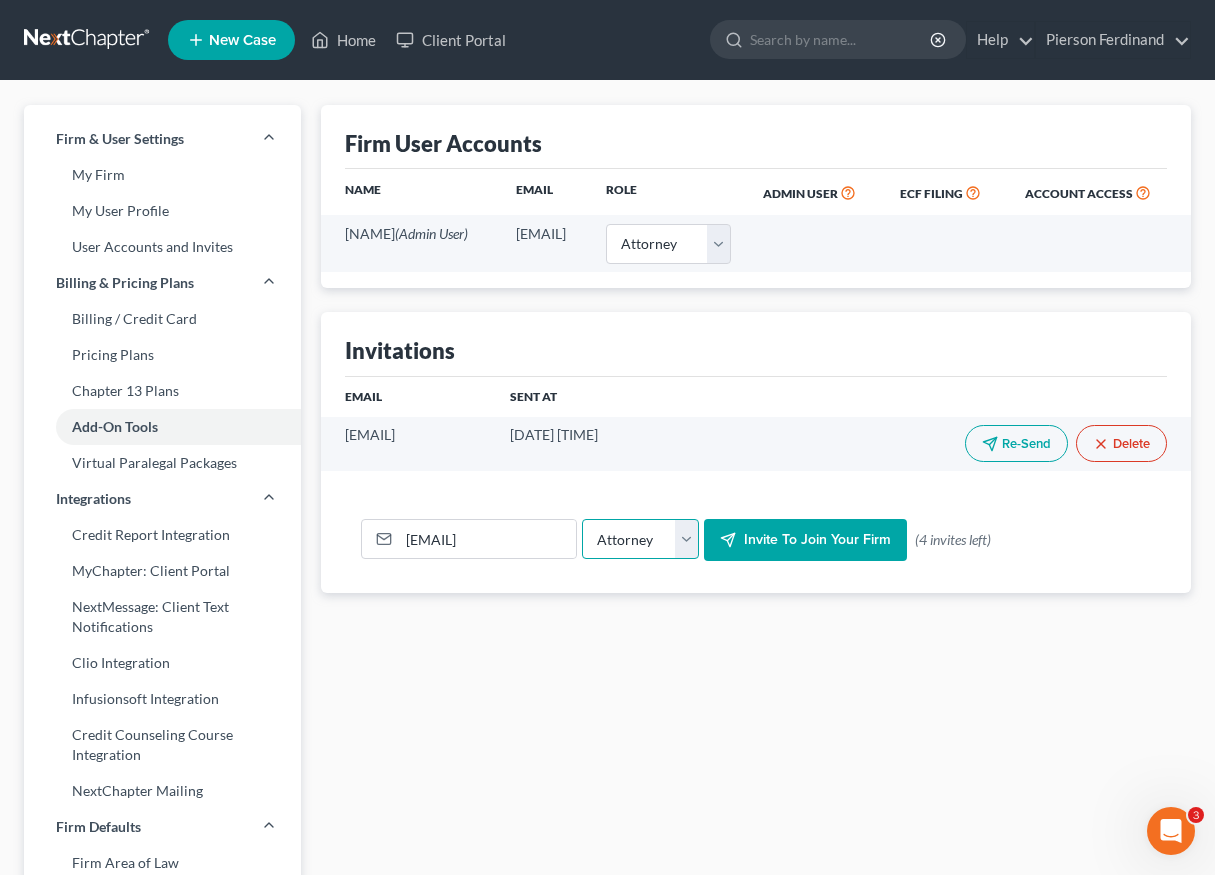 click on "Their Role Attorney Paralegal Assistant" at bounding box center (640, 539) 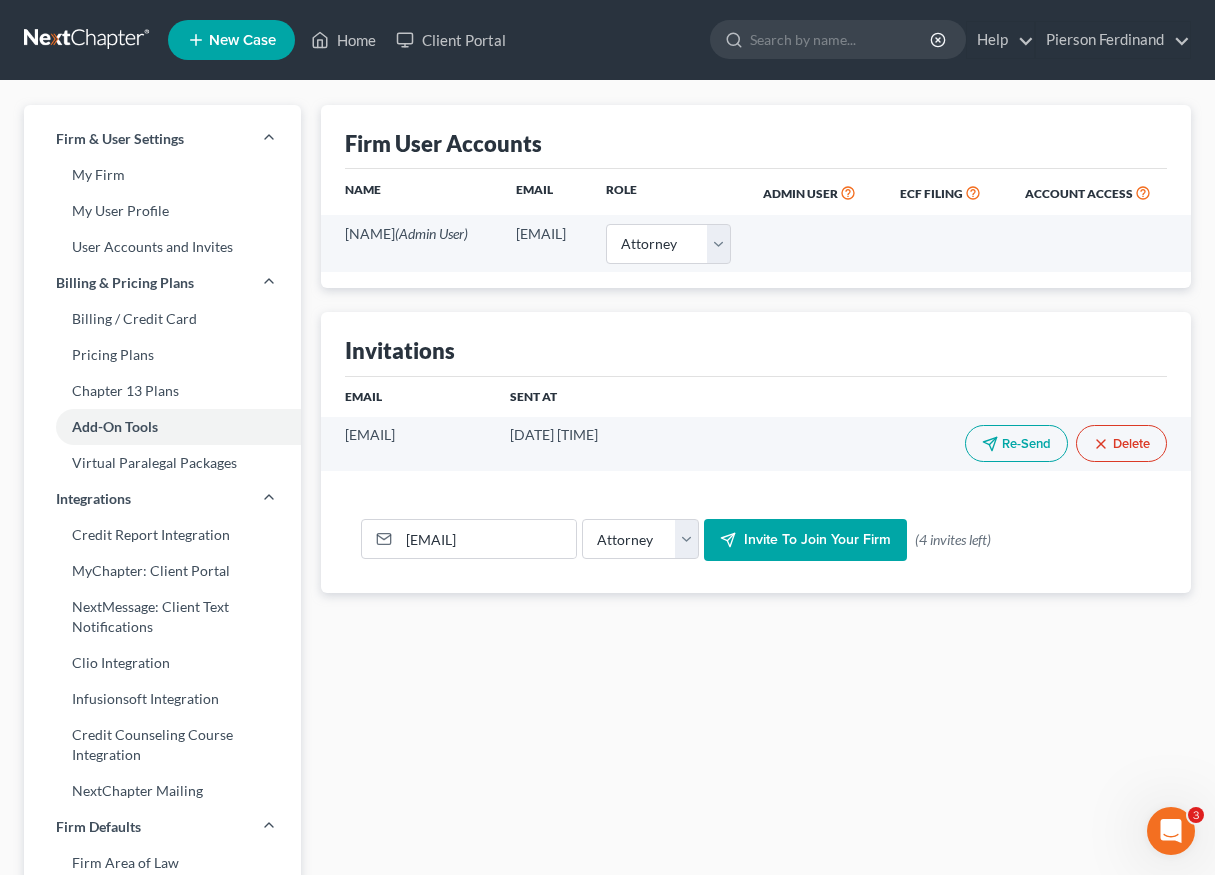 click on "Invite to join your firm" at bounding box center (817, 539) 